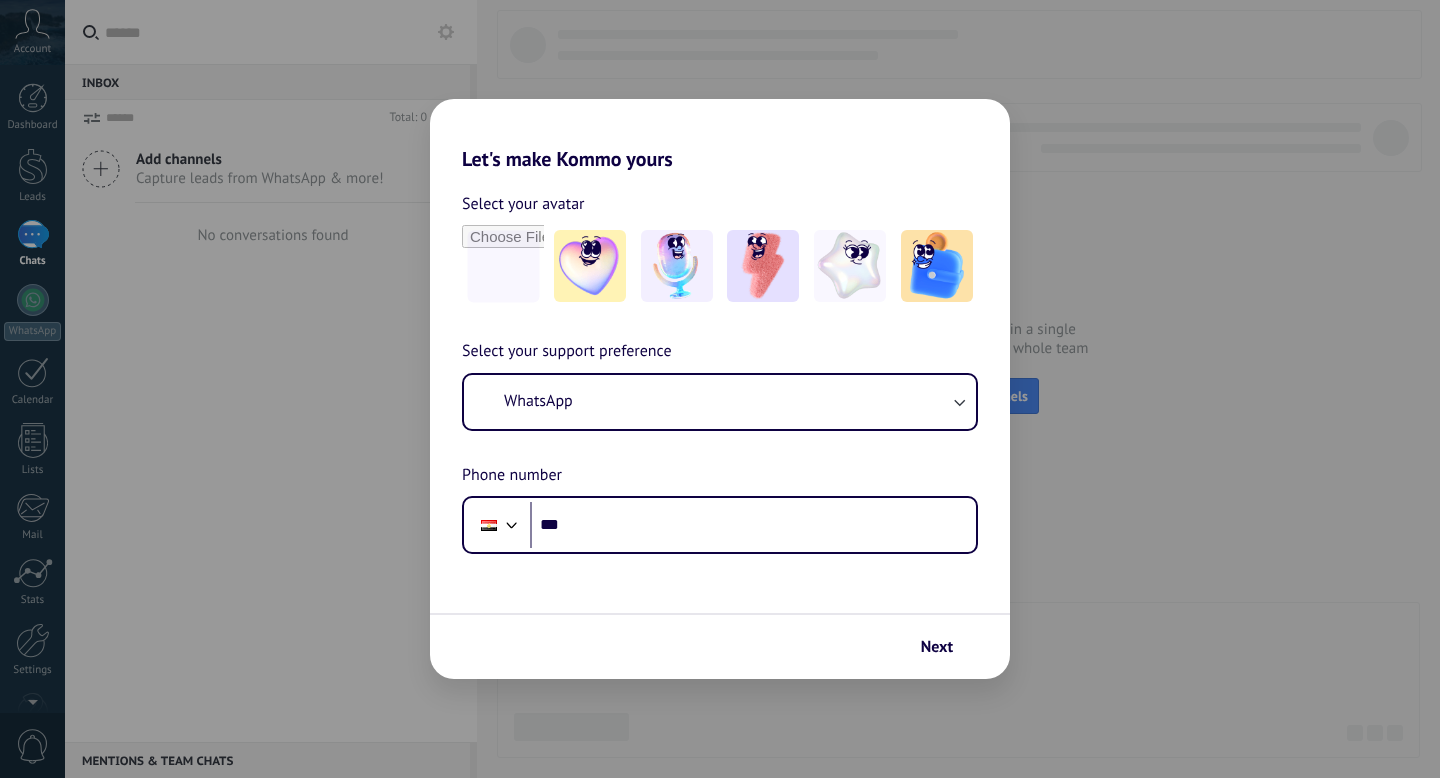 scroll, scrollTop: 0, scrollLeft: 0, axis: both 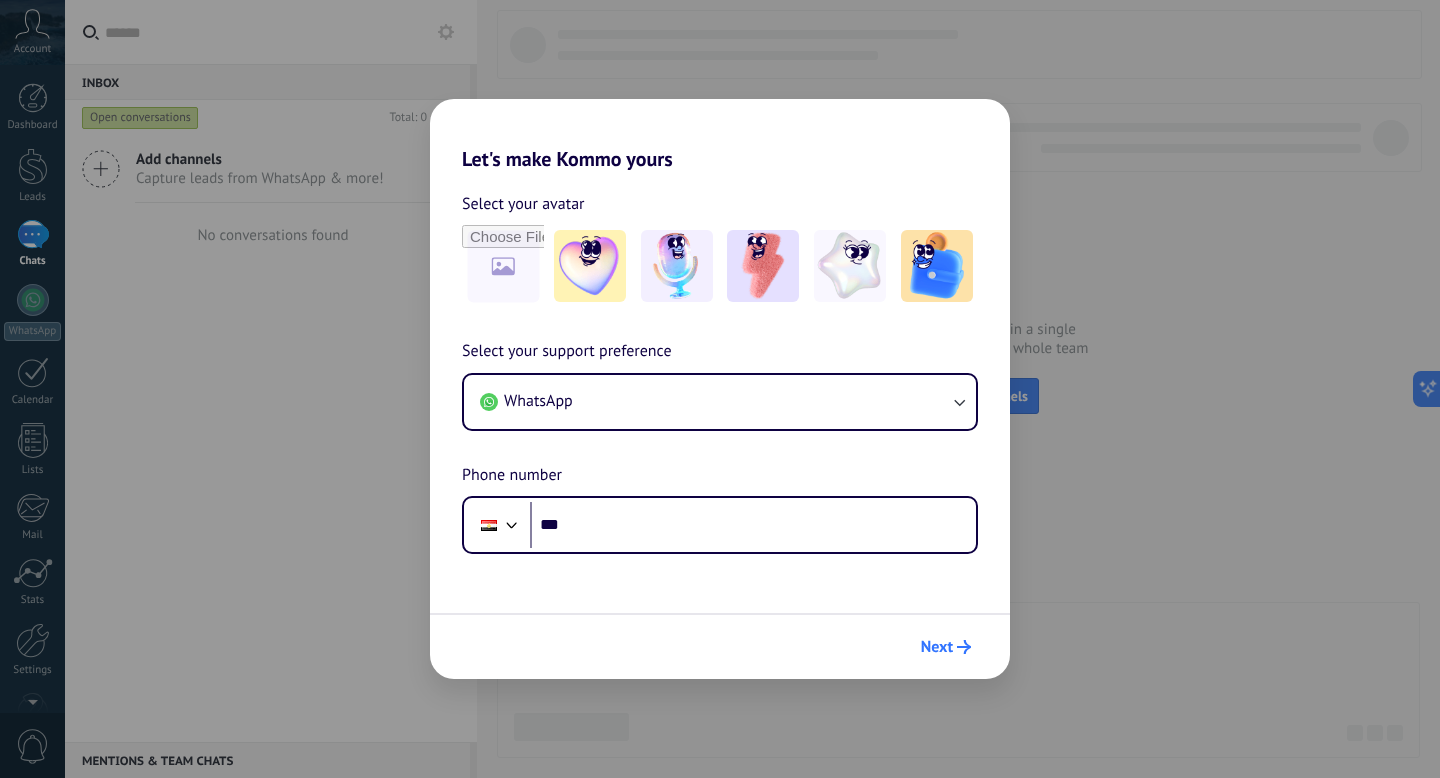 click on "Next" at bounding box center (937, 647) 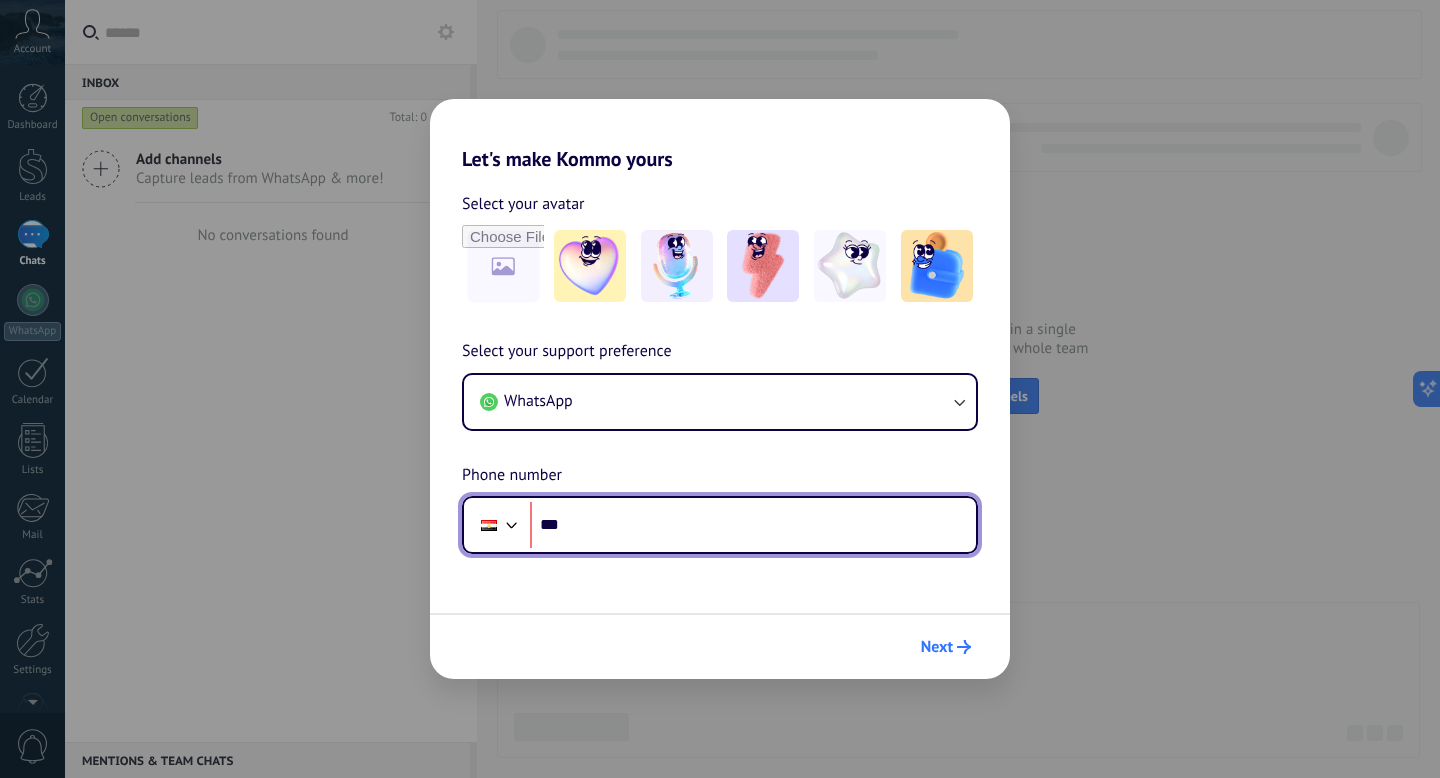 scroll, scrollTop: 0, scrollLeft: 0, axis: both 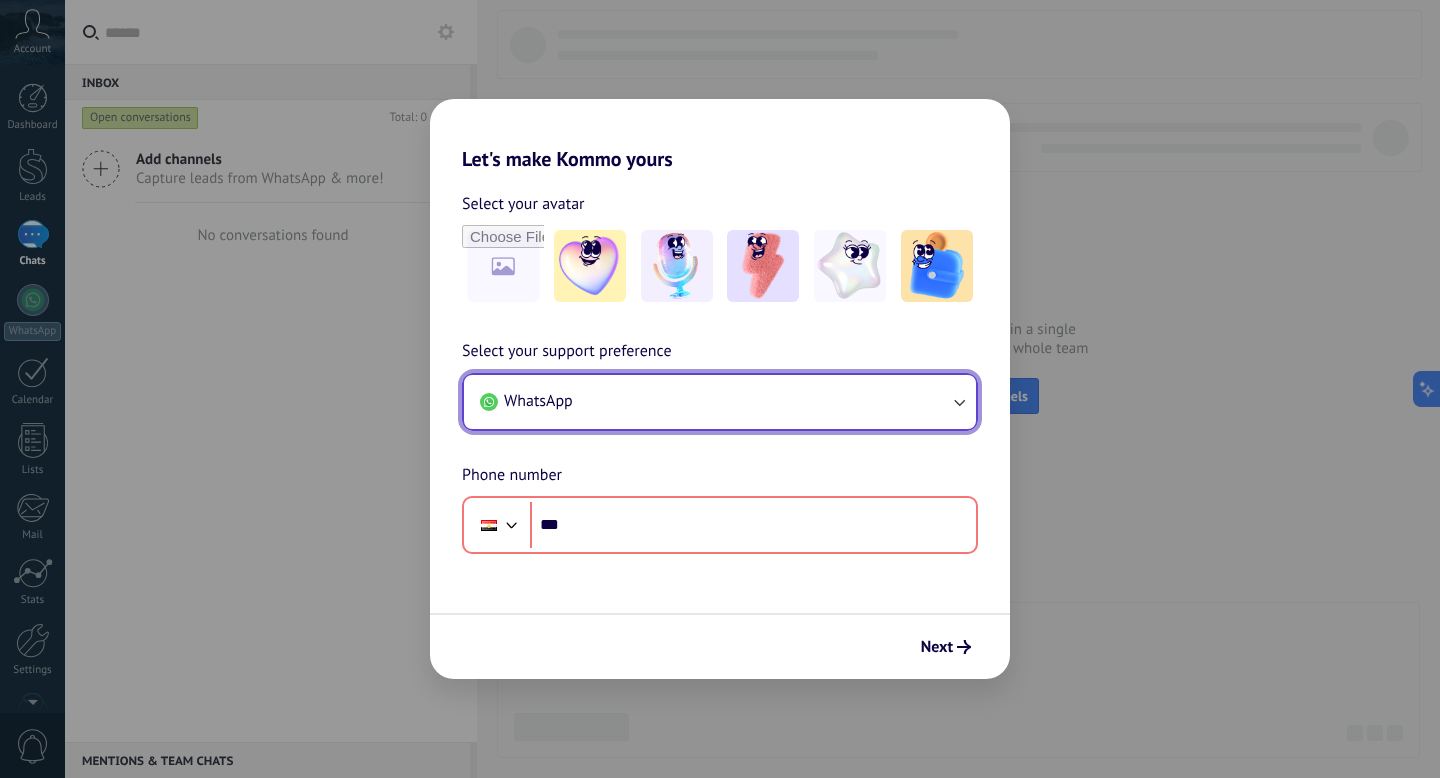 click on "WhatsApp" at bounding box center [720, 402] 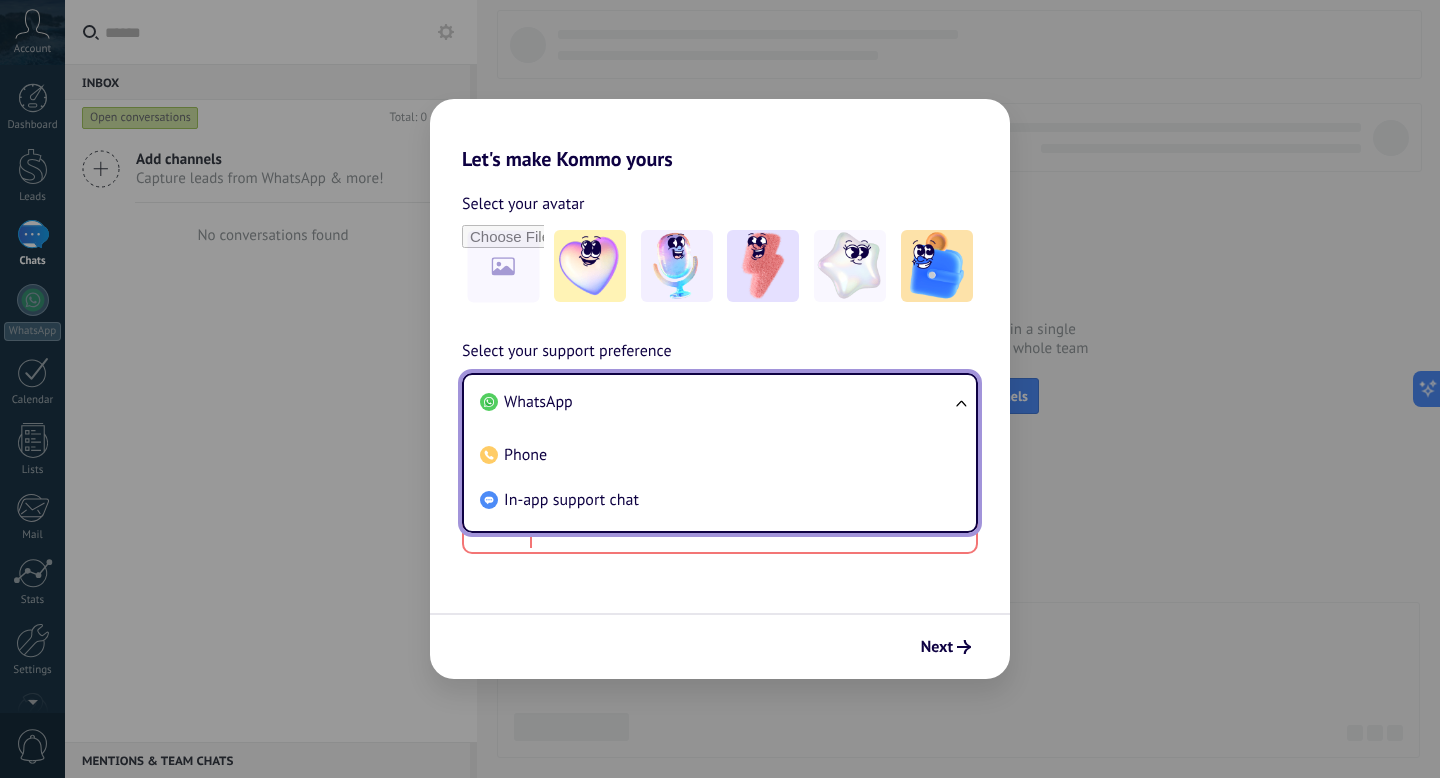 click on "WhatsApp" at bounding box center (716, 402) 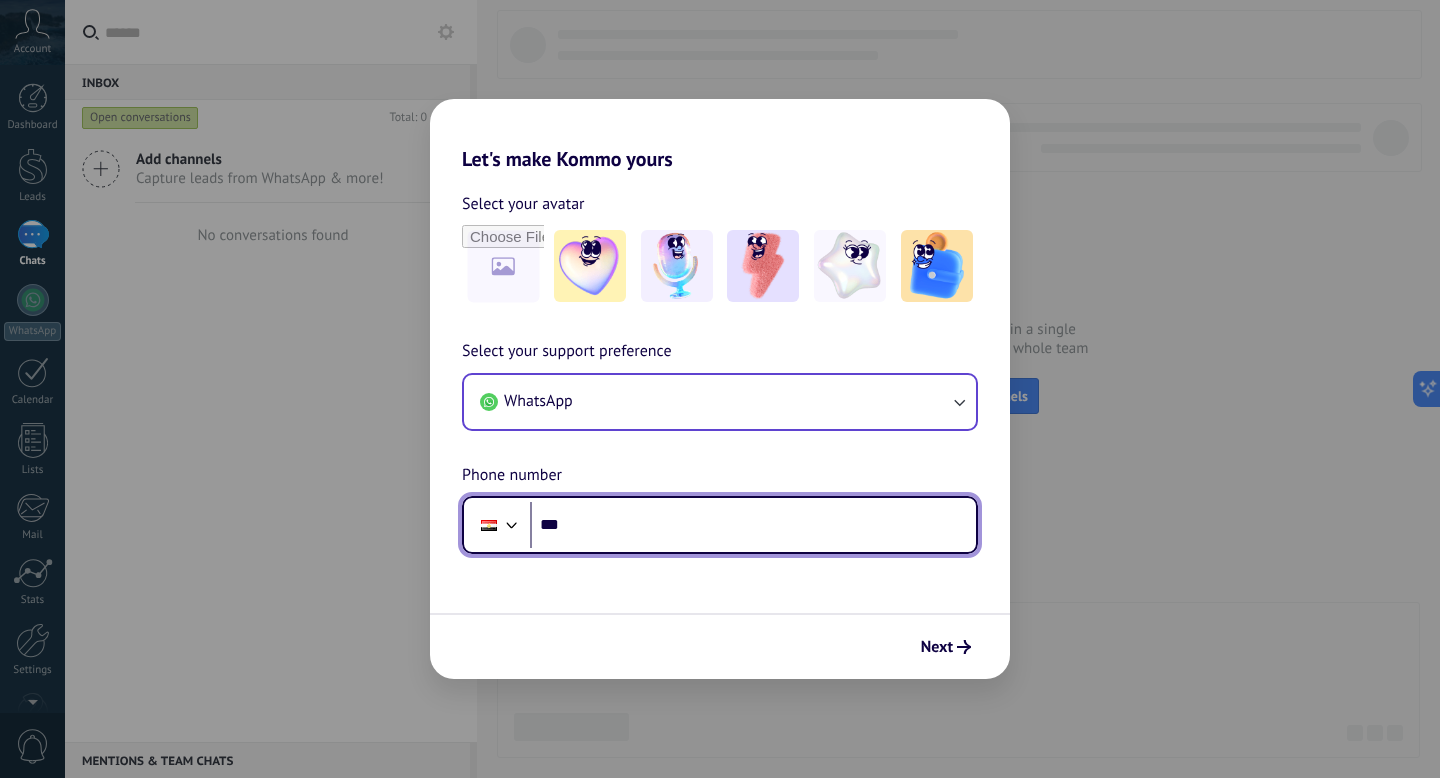 click on "***" at bounding box center (753, 525) 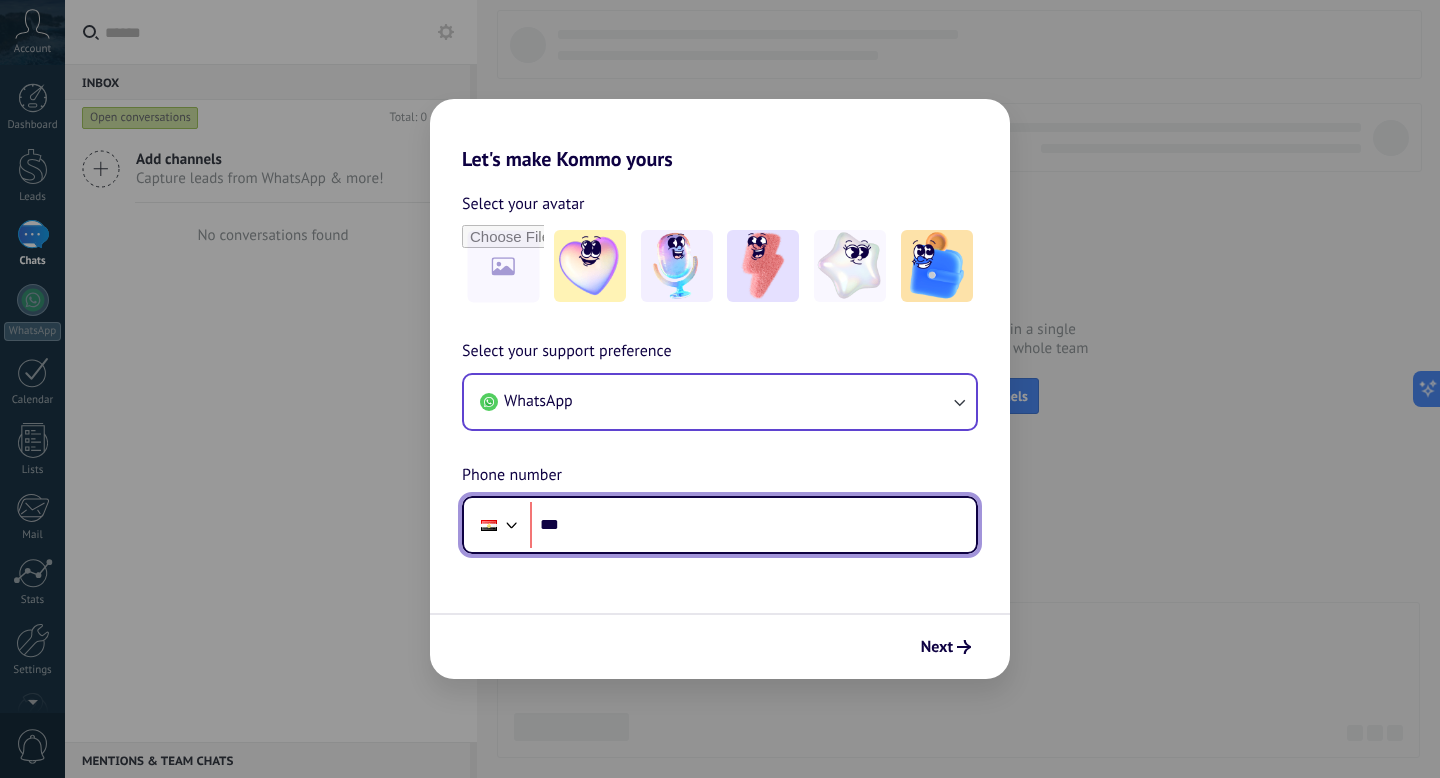 paste on "**********" 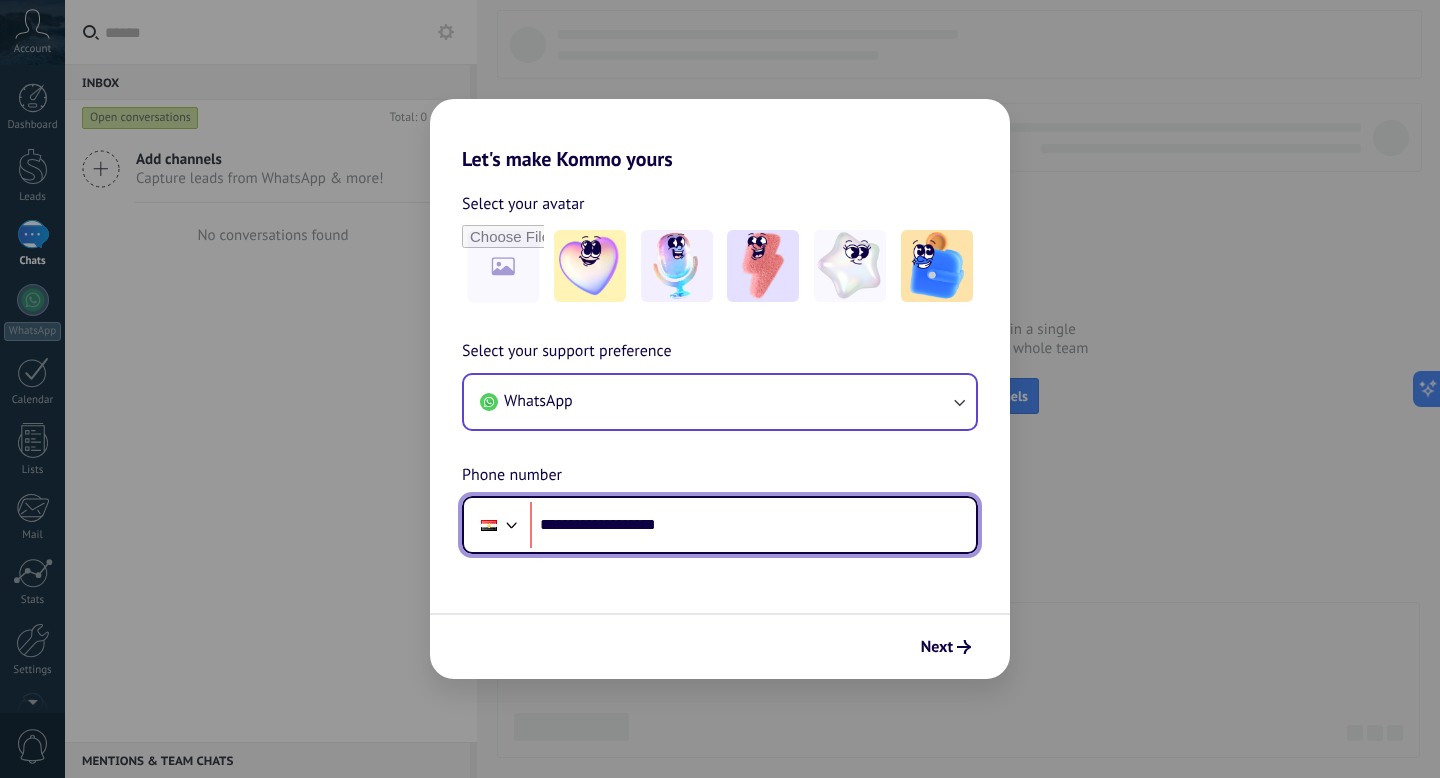 click at bounding box center [512, 523] 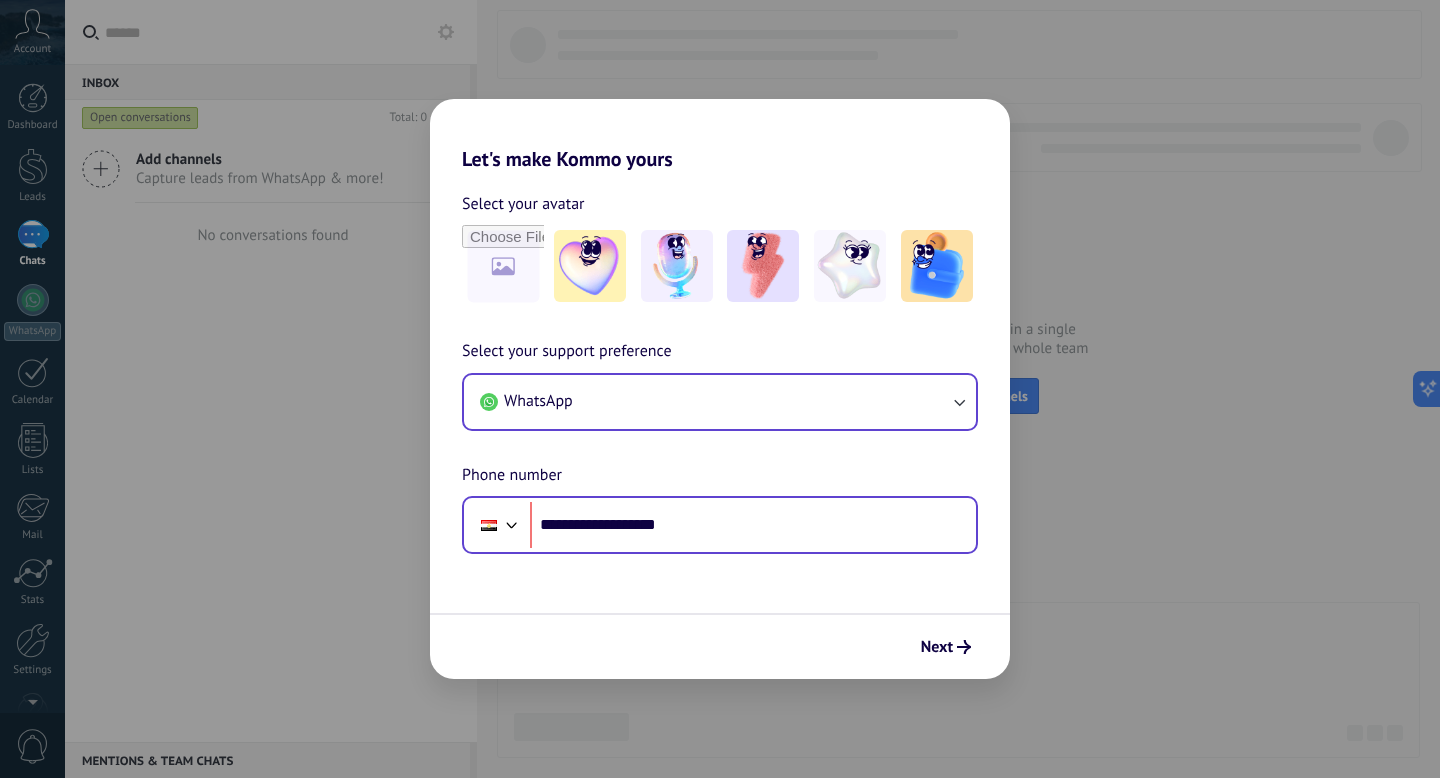 scroll, scrollTop: 6, scrollLeft: 0, axis: vertical 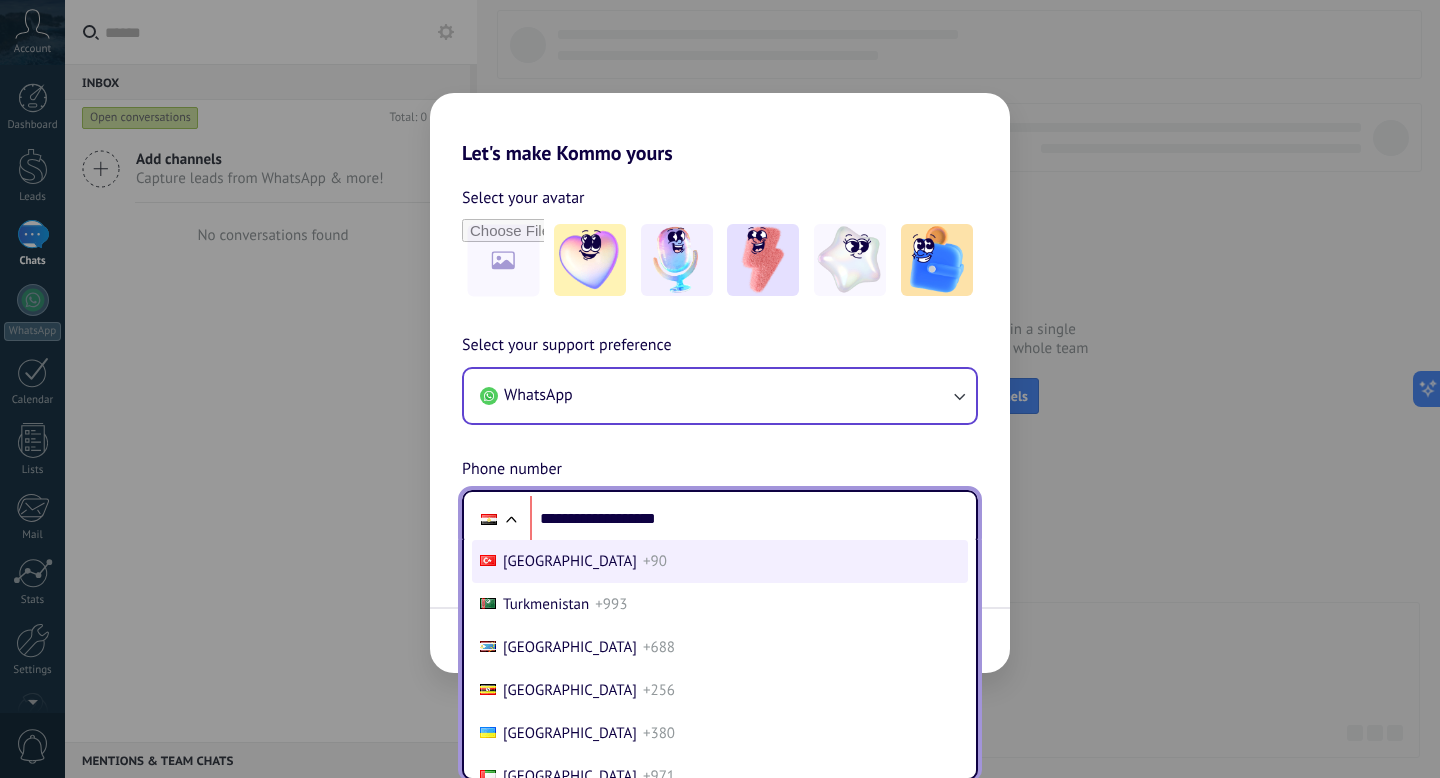 click on "+90" at bounding box center [655, 561] 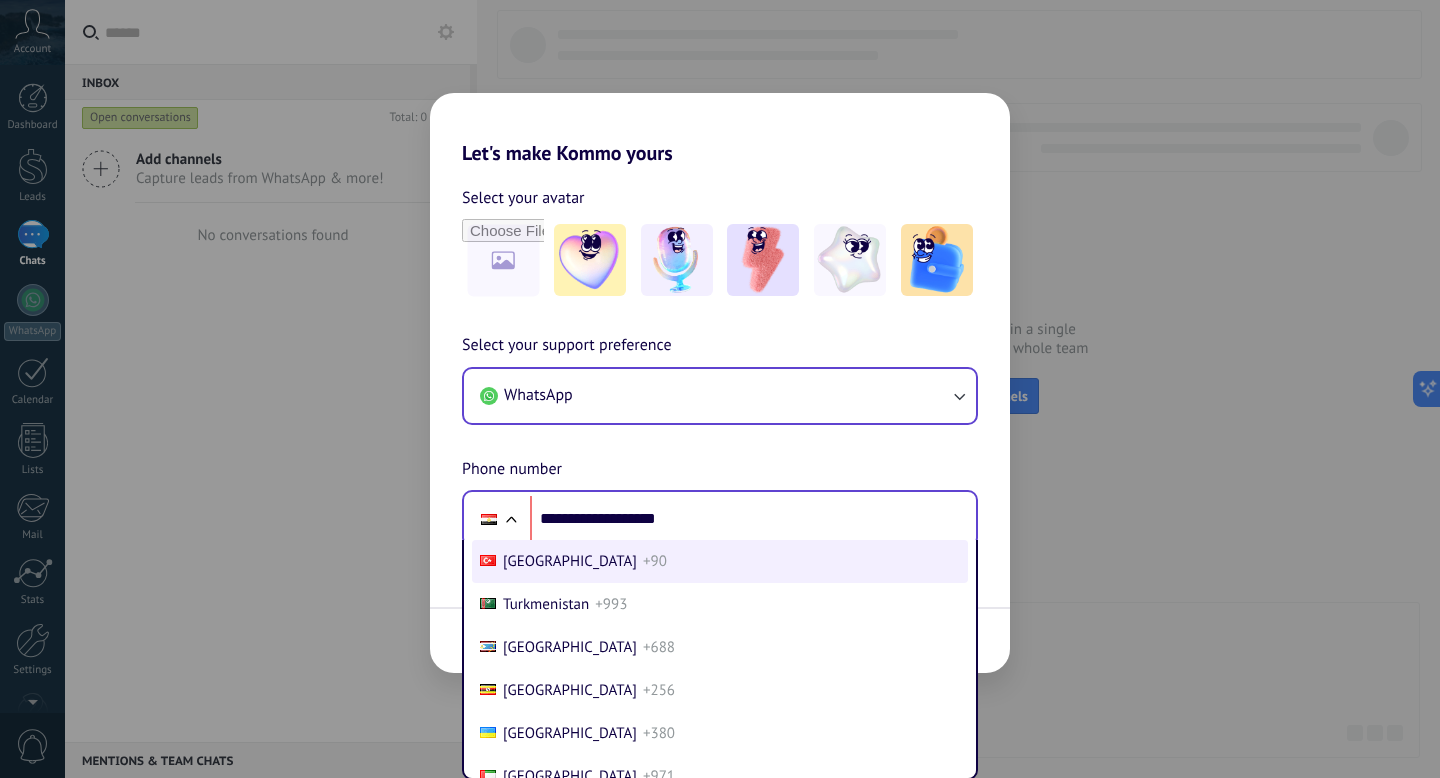 scroll, scrollTop: 0, scrollLeft: 0, axis: both 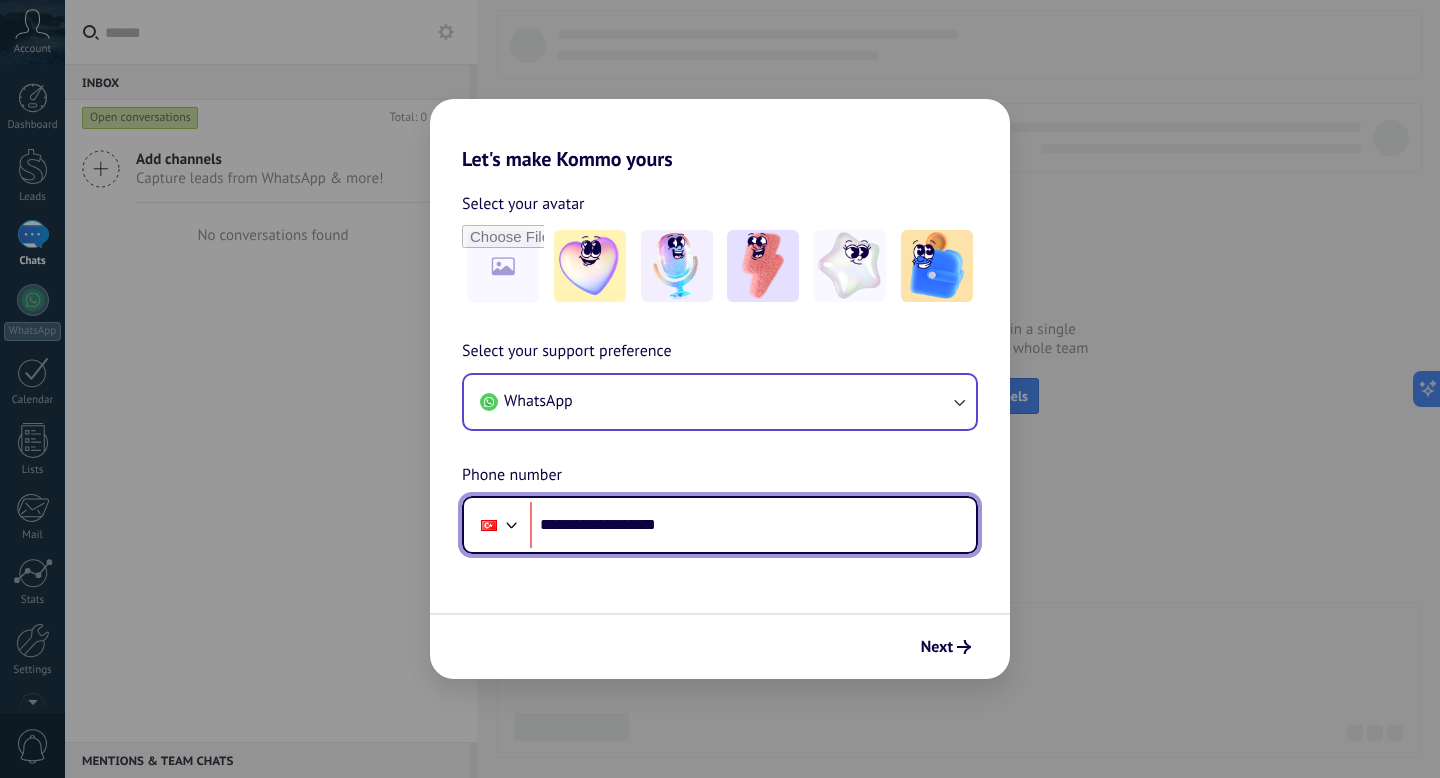drag, startPoint x: 567, startPoint y: 526, endPoint x: 530, endPoint y: 526, distance: 37 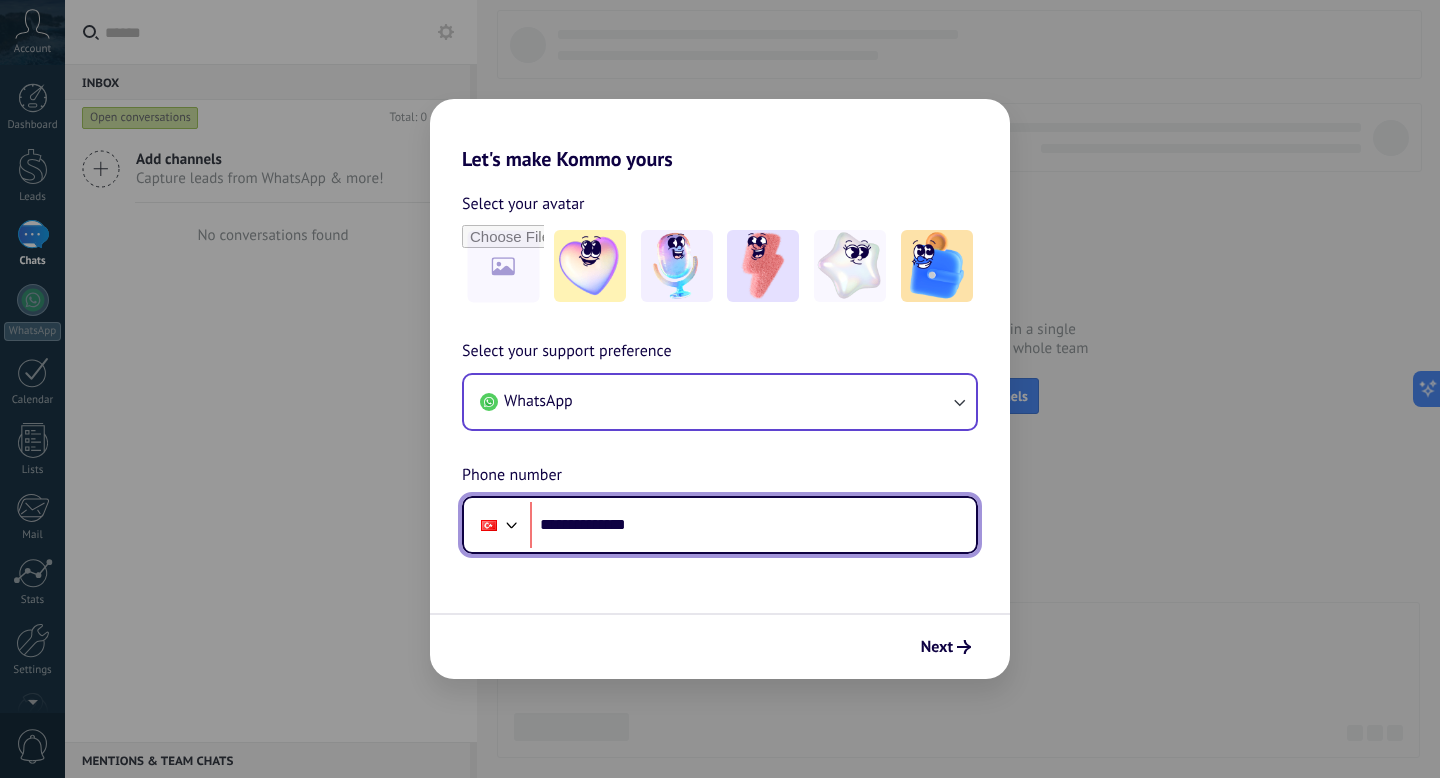 click on "**********" at bounding box center (753, 525) 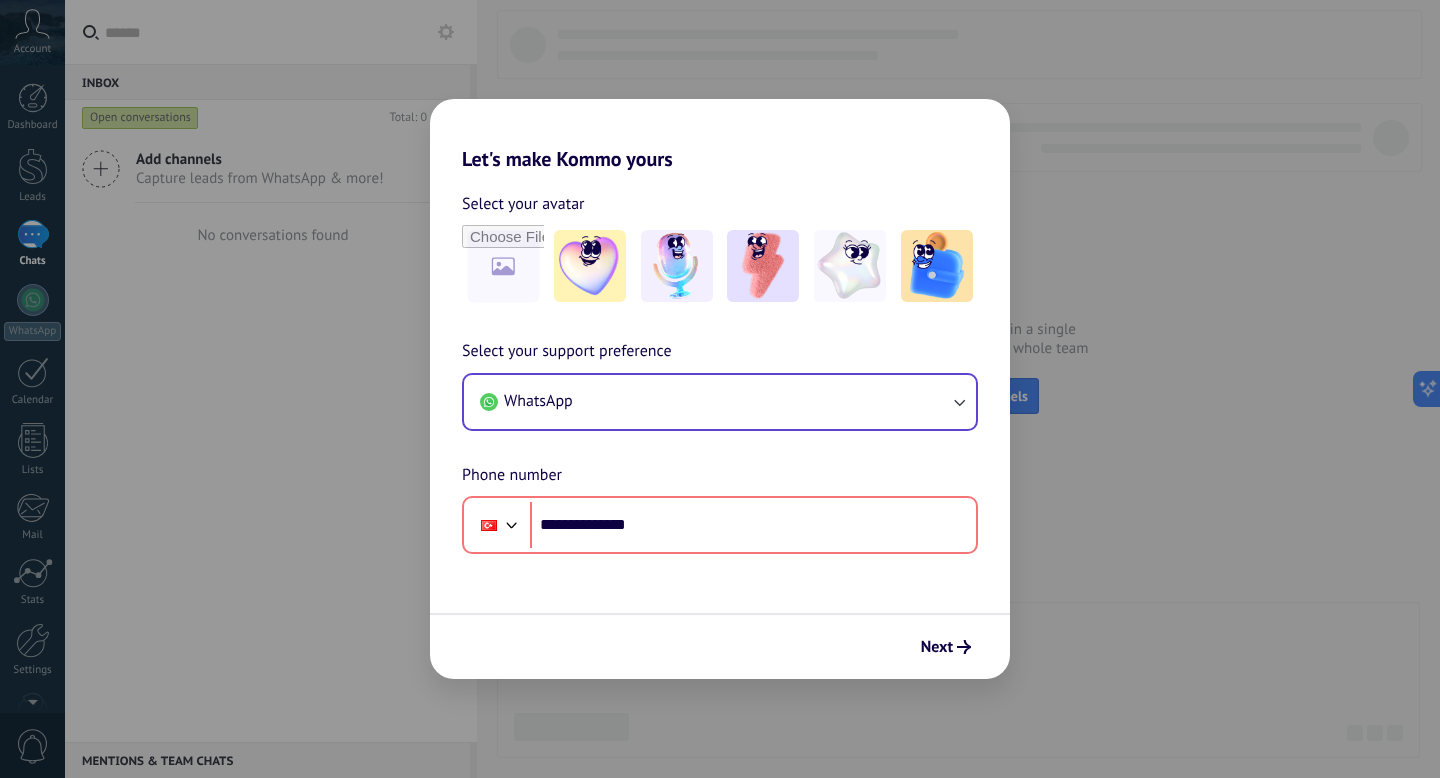 click on "**********" at bounding box center (720, 425) 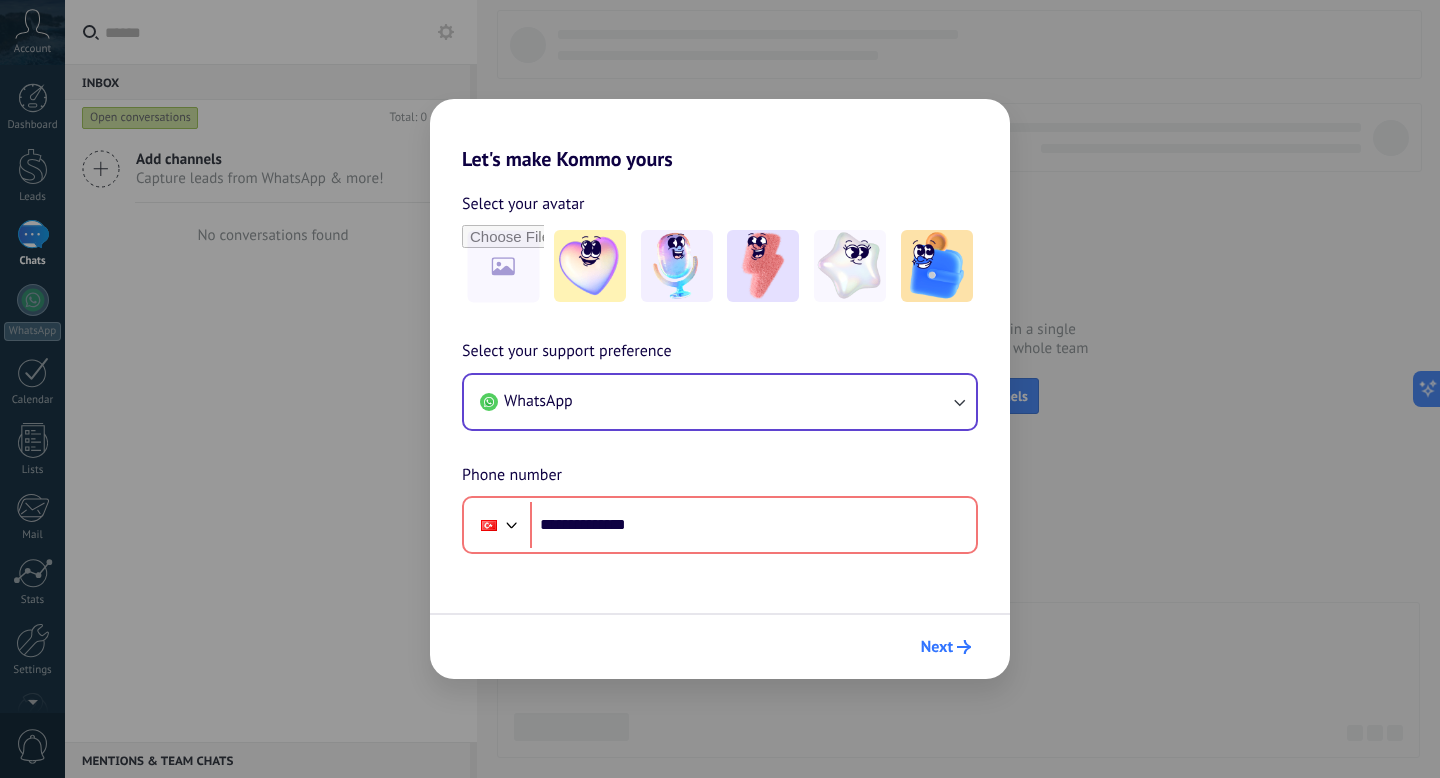 click 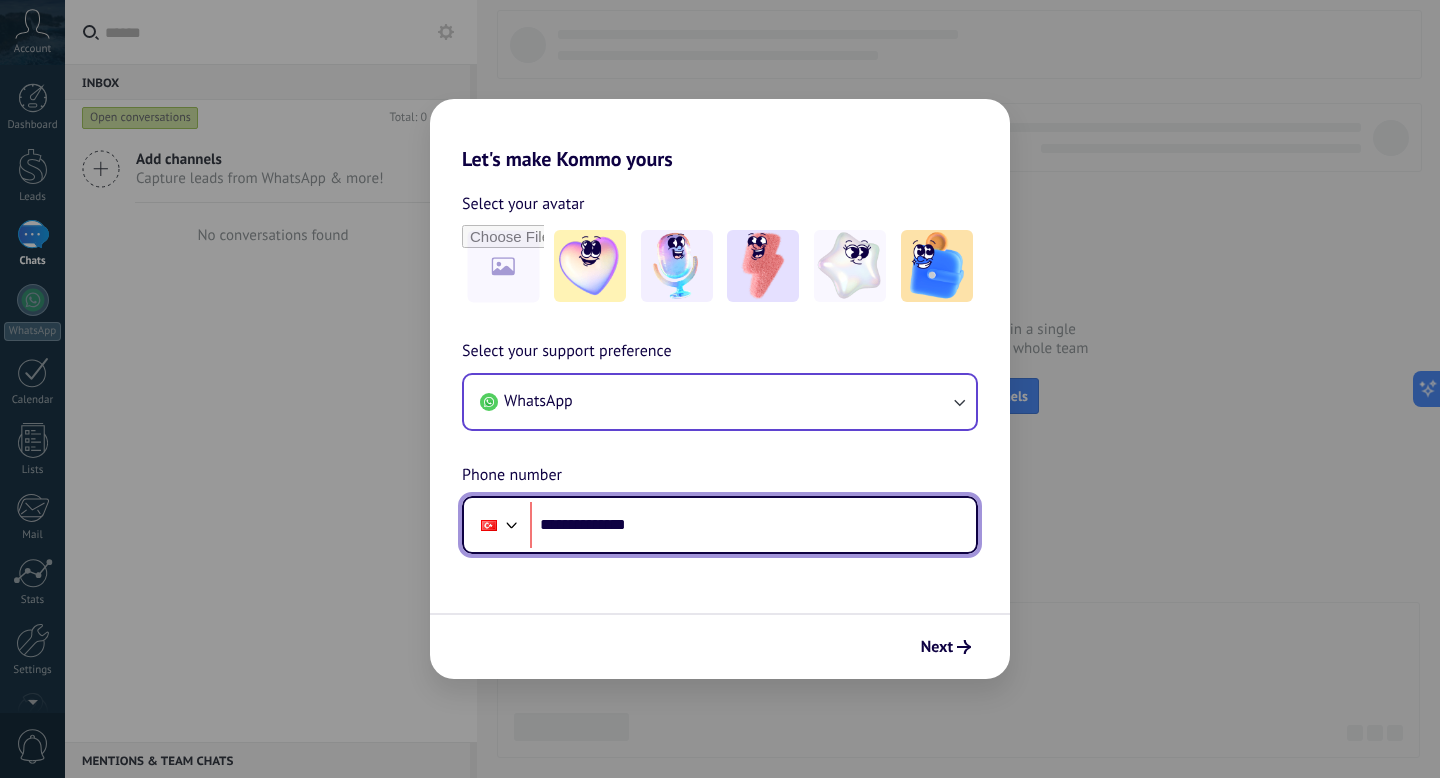 click on "**********" at bounding box center (753, 525) 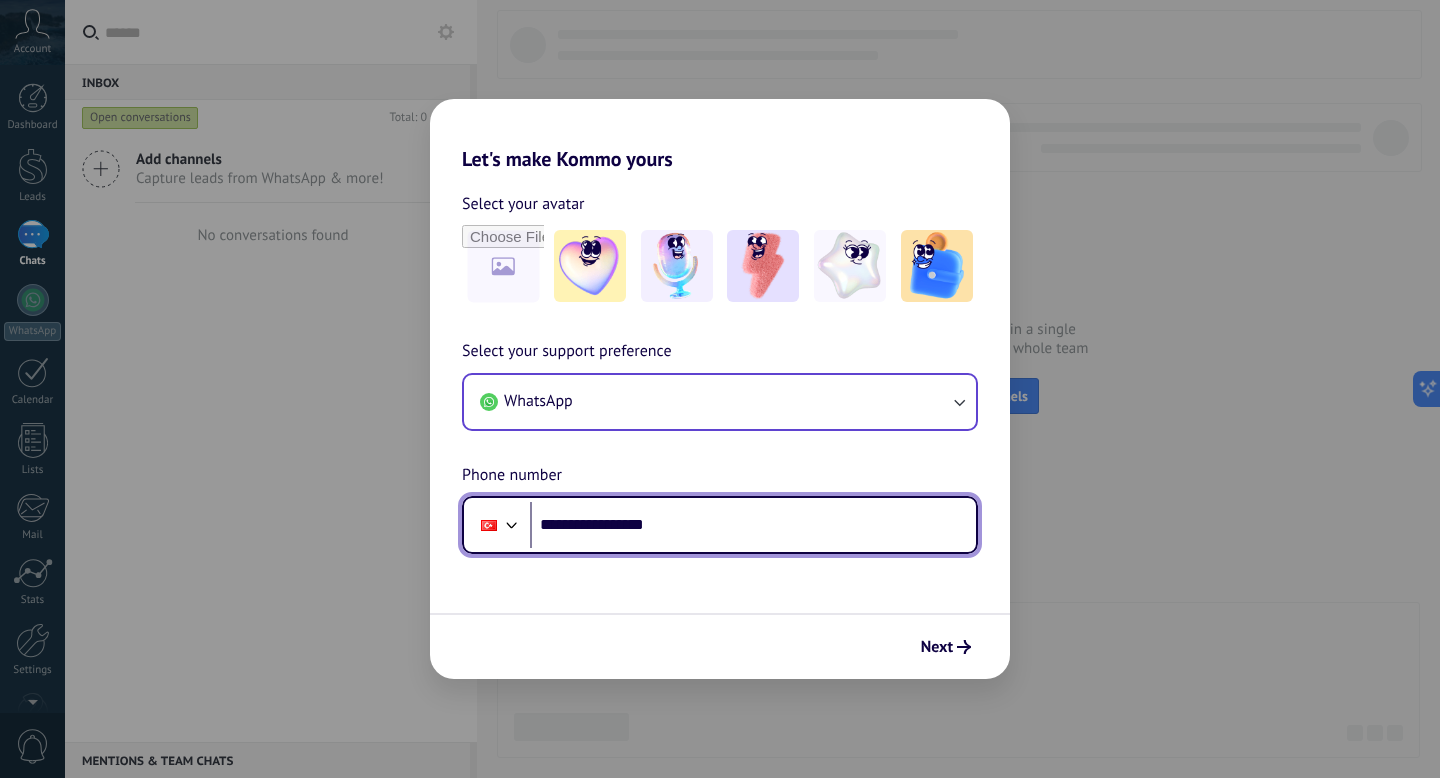 type on "**********" 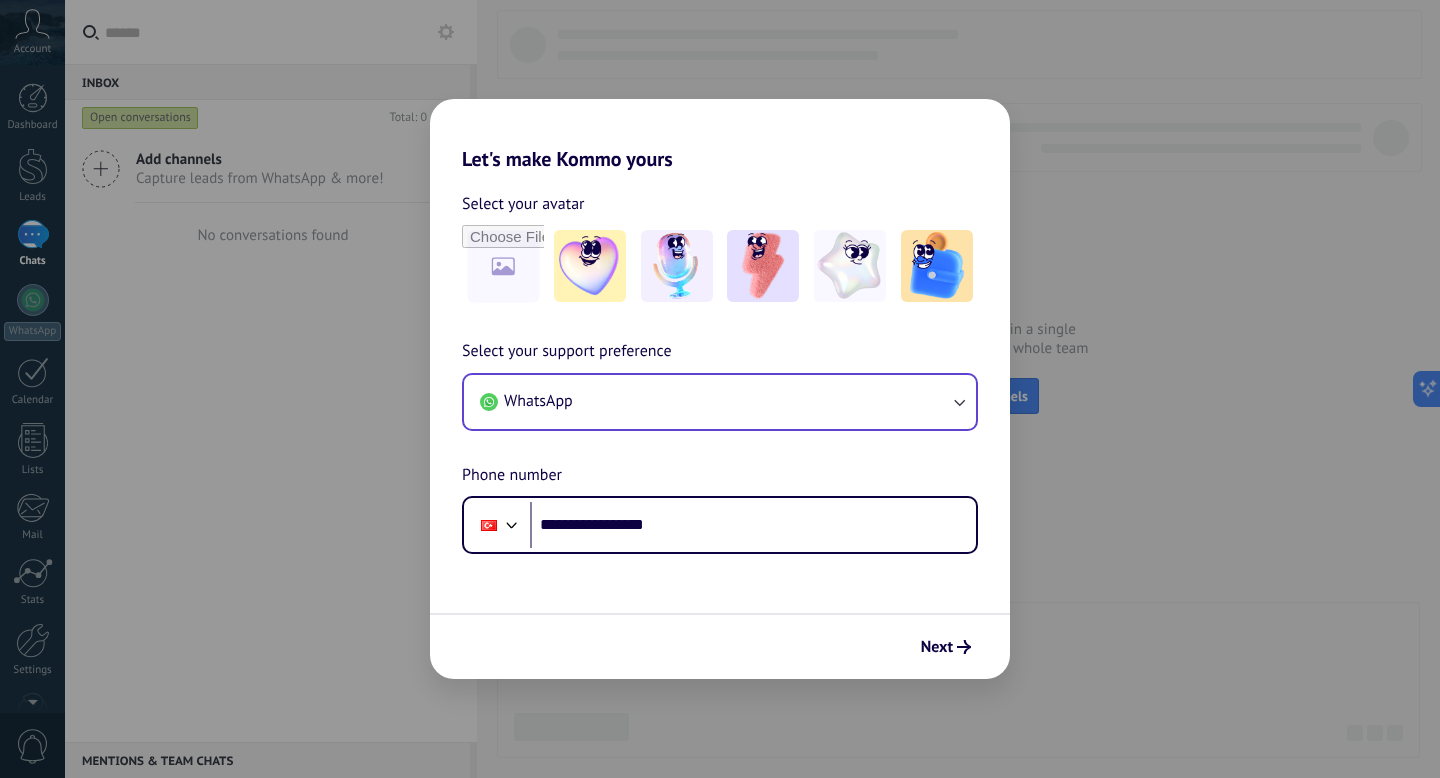 click on "**********" at bounding box center (720, 425) 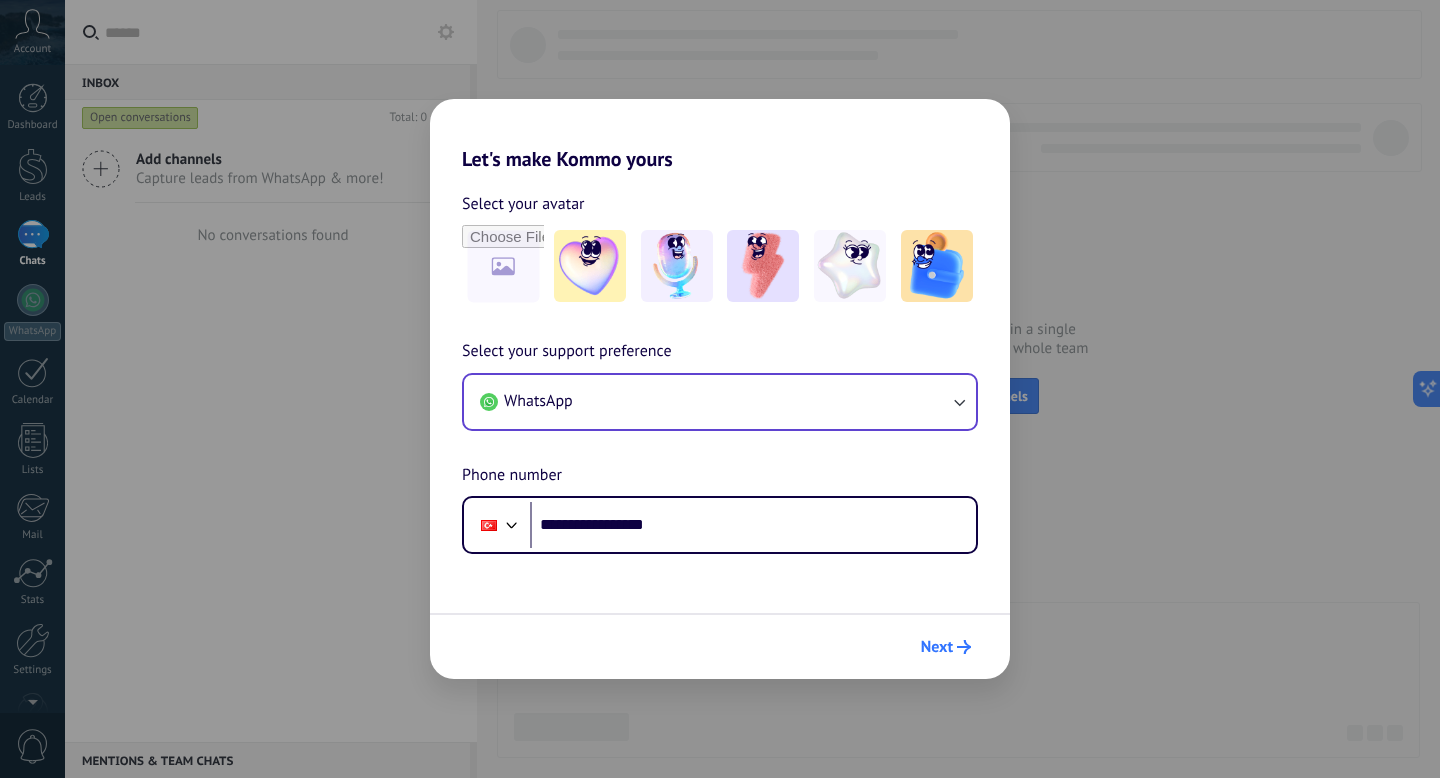 click 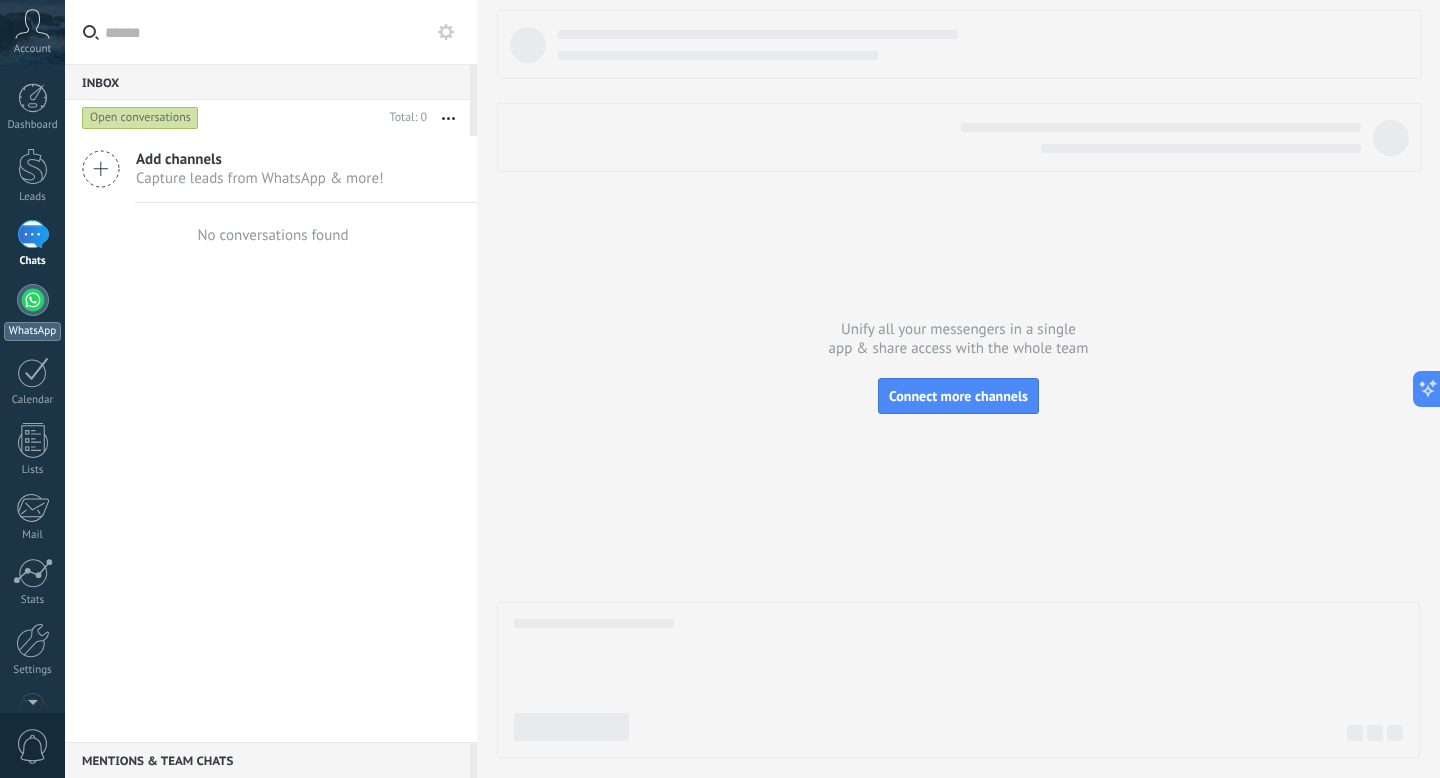 click at bounding box center [33, 300] 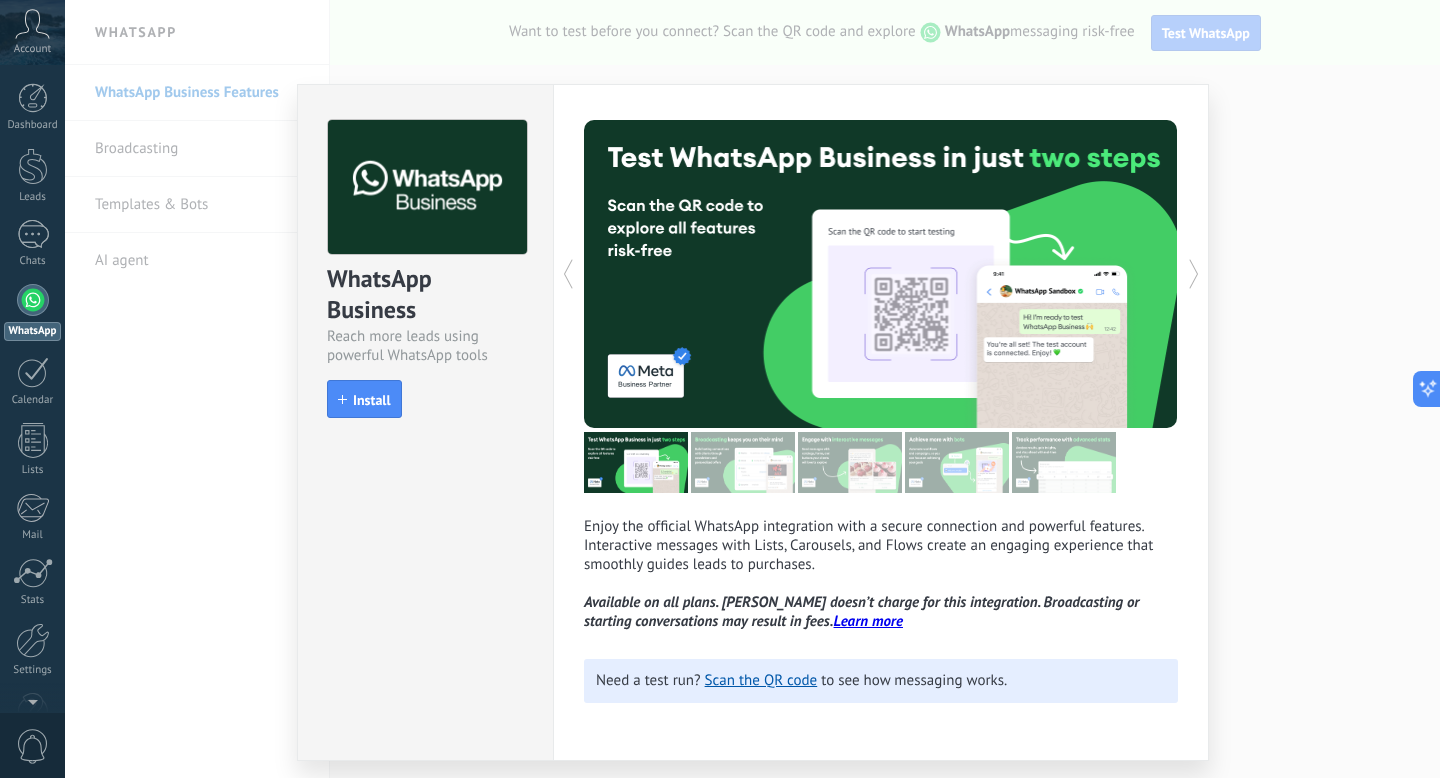 click on "WhatsApp Business Reach more leads using powerful WhatsApp tools install Install Enjoy the official WhatsApp integration with a secure connection and powerful features. Interactive messages with Lists, Carousels, and Flows create an engaging experience that smoothly guides leads to purchases.    Available on all plans. [PERSON_NAME] doesn’t charge for this integration. Broadcasting or starting conversations may result in fees.  Learn more more Need a test run?   Scan the QR code   to see how messaging works." at bounding box center (752, 389) 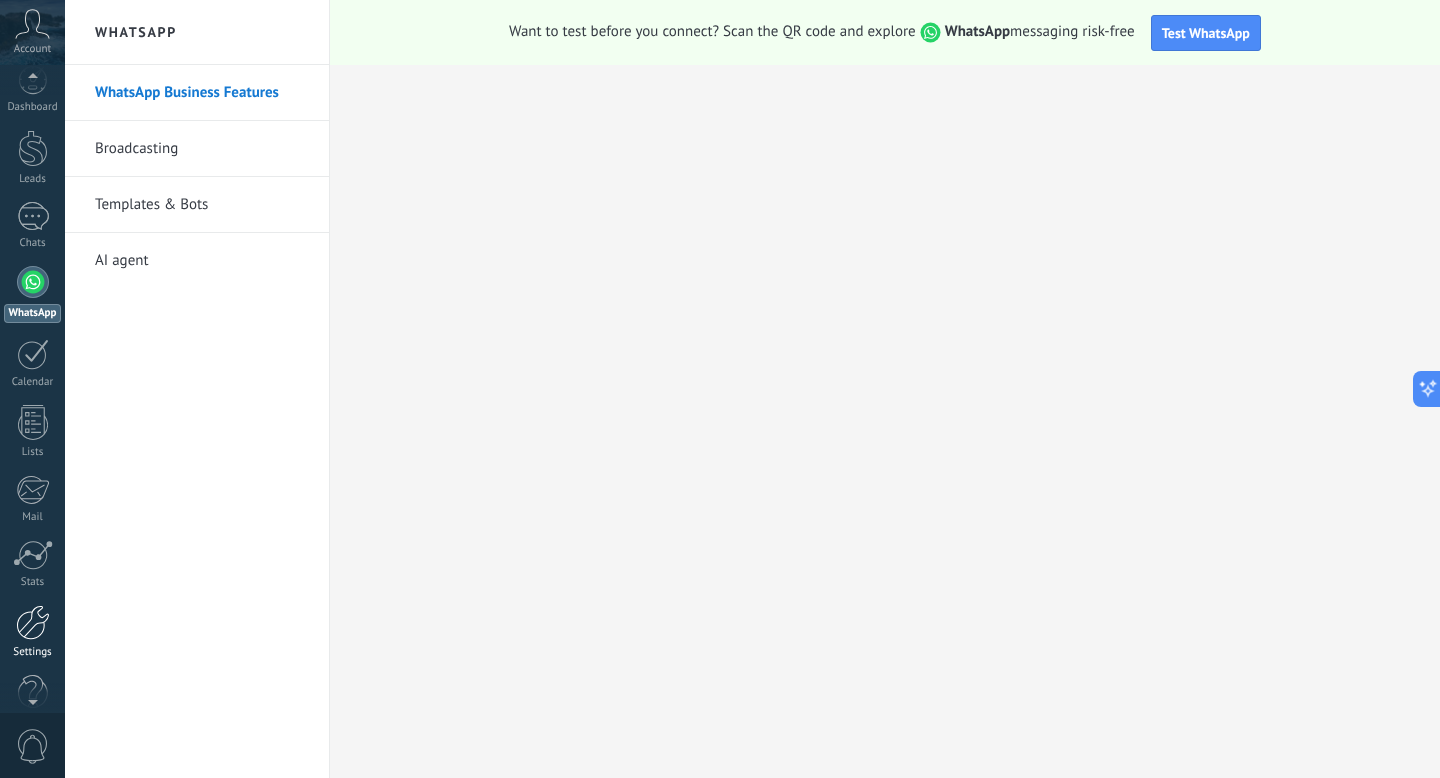 click on "Settings" at bounding box center (32, 632) 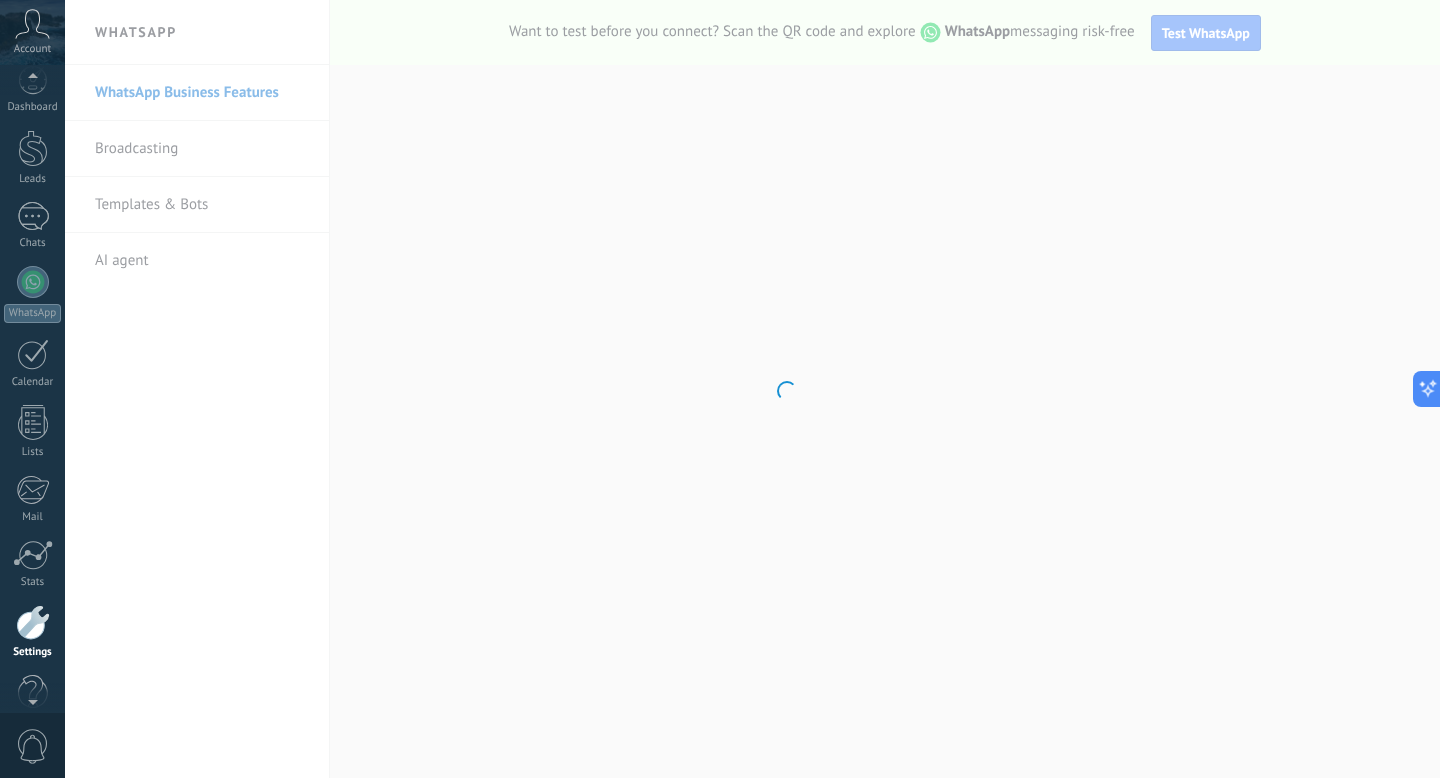 scroll, scrollTop: 54, scrollLeft: 0, axis: vertical 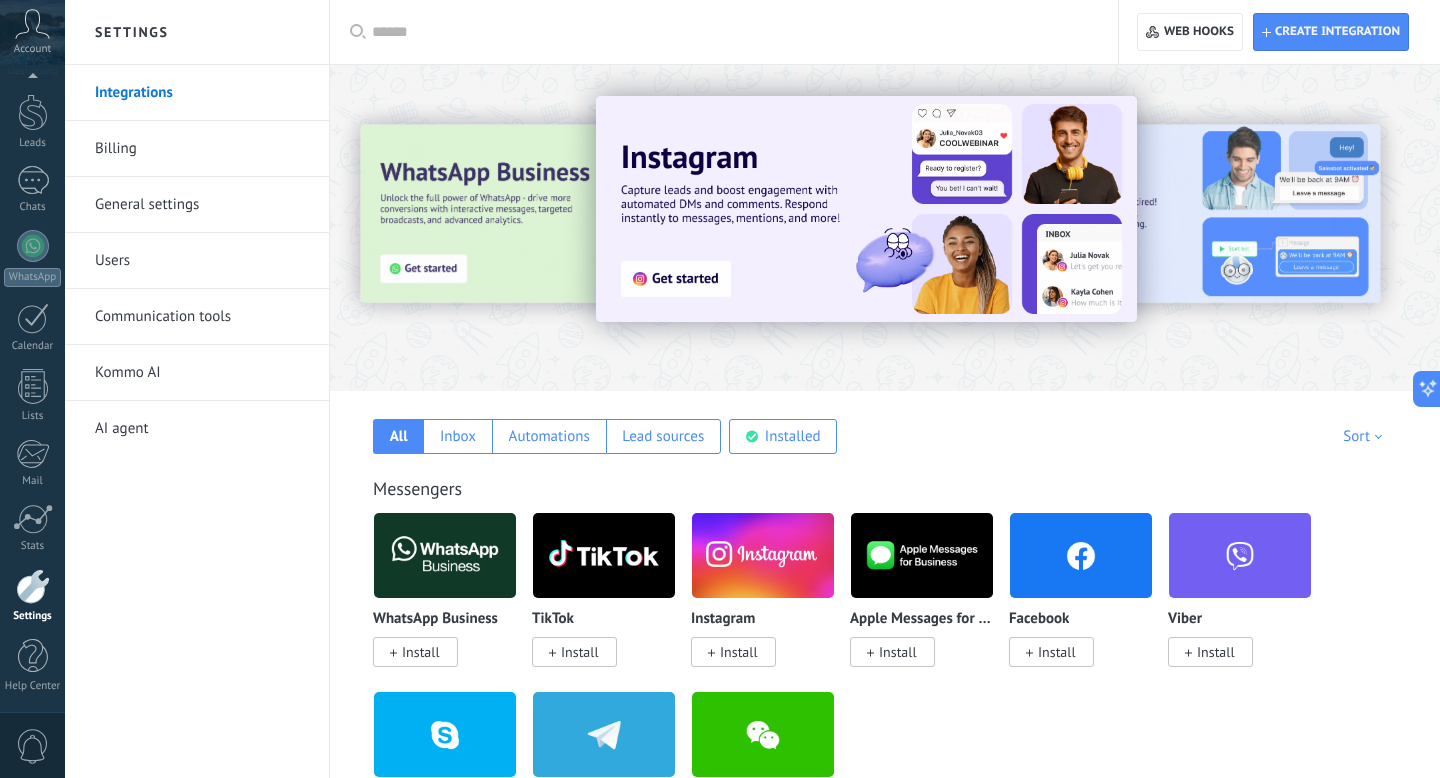 click on "Integrations" at bounding box center [202, 93] 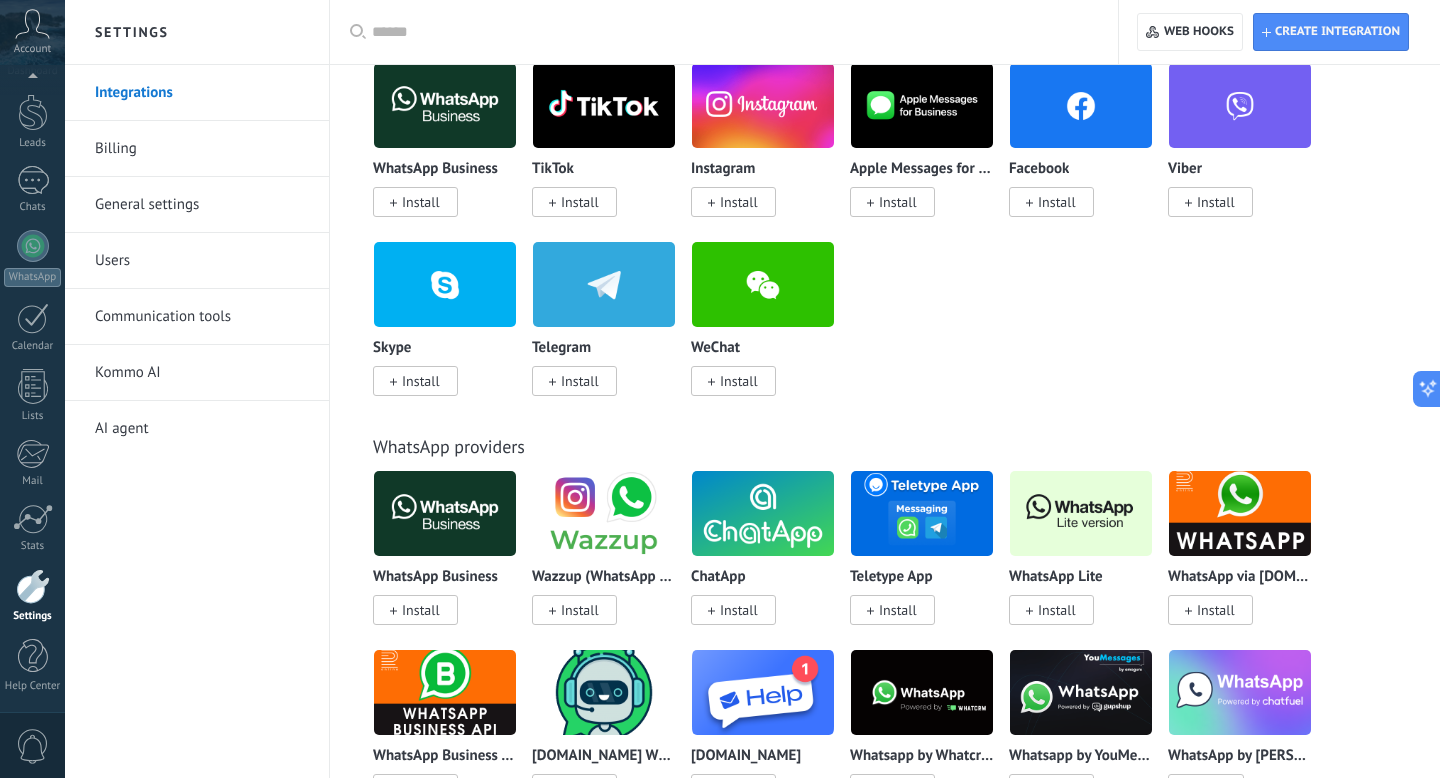 scroll, scrollTop: 451, scrollLeft: 0, axis: vertical 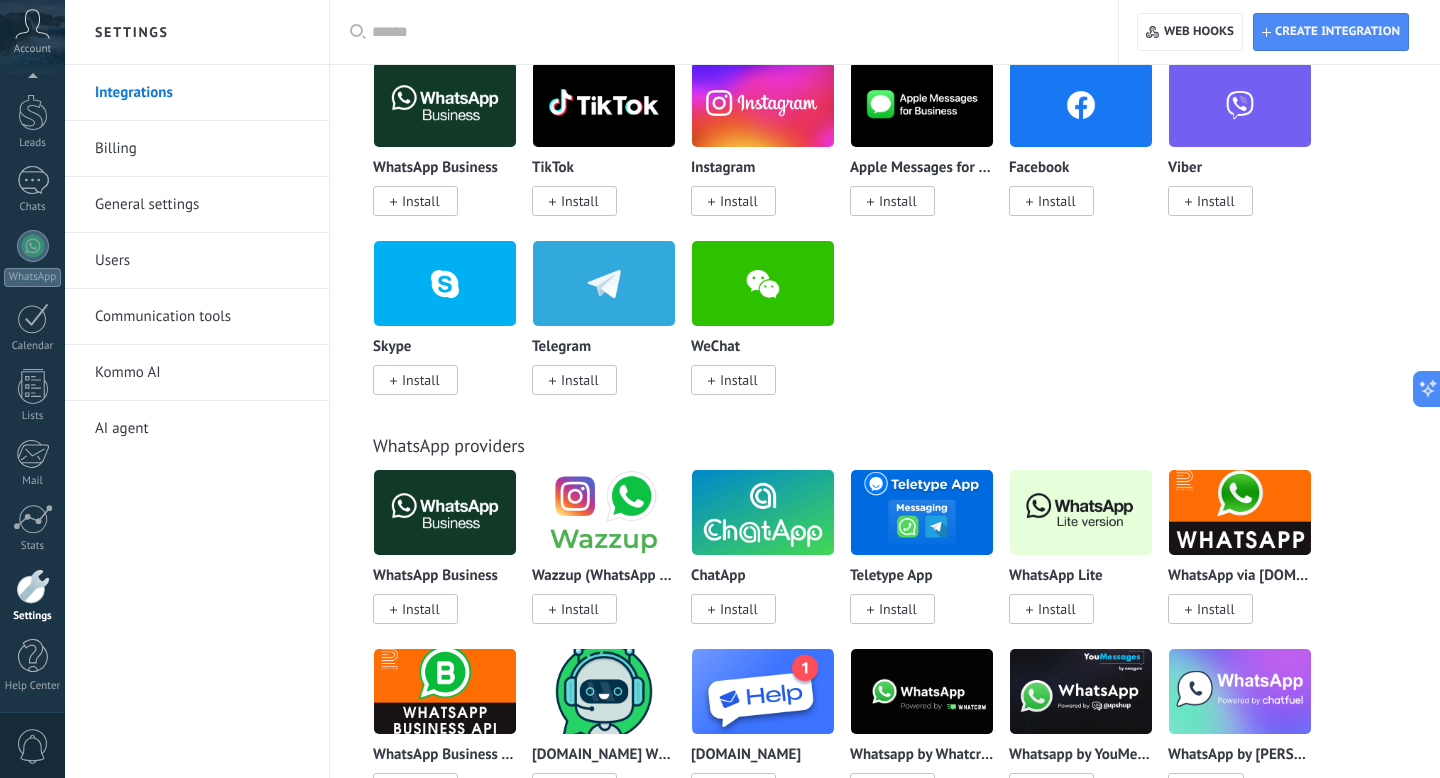 click at bounding box center (1081, 512) 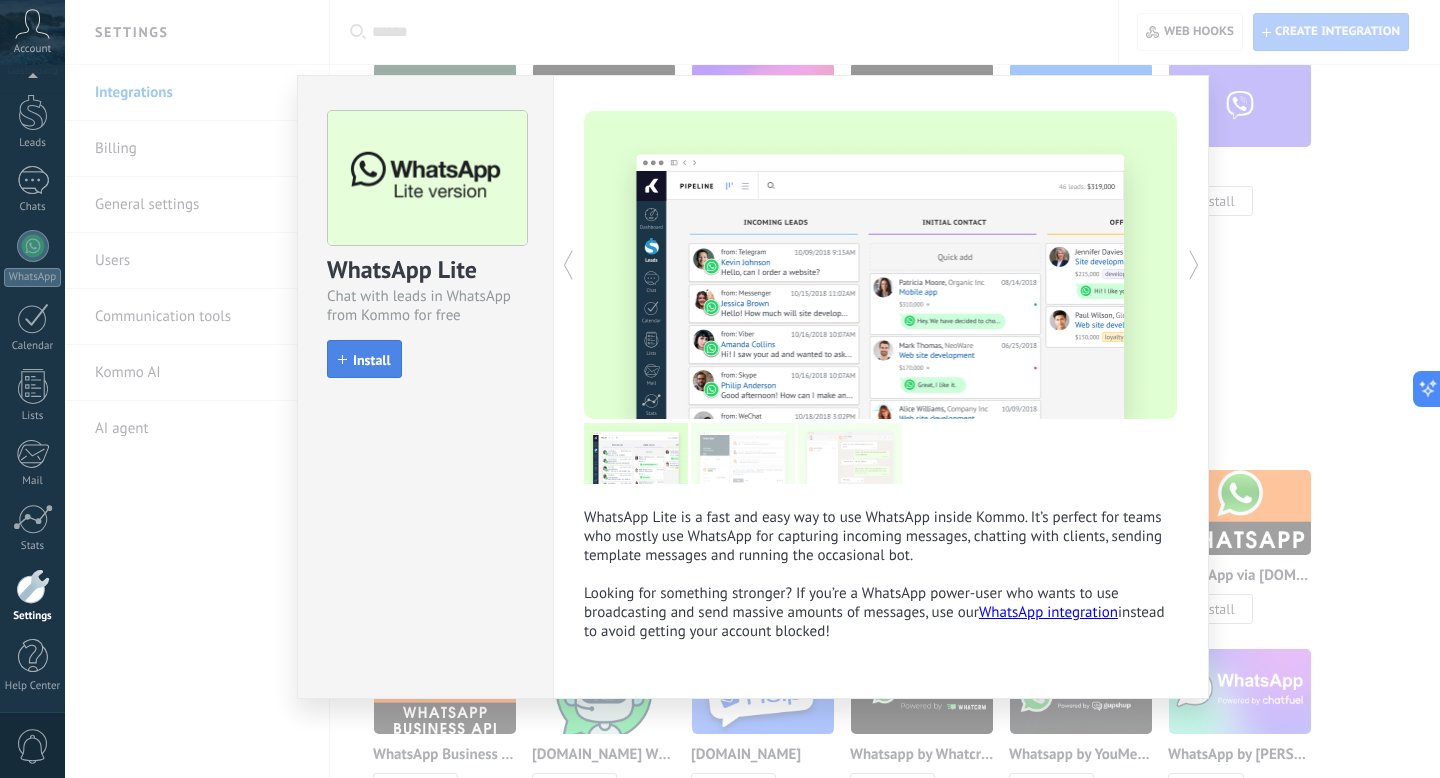 click on "Install" at bounding box center (372, 360) 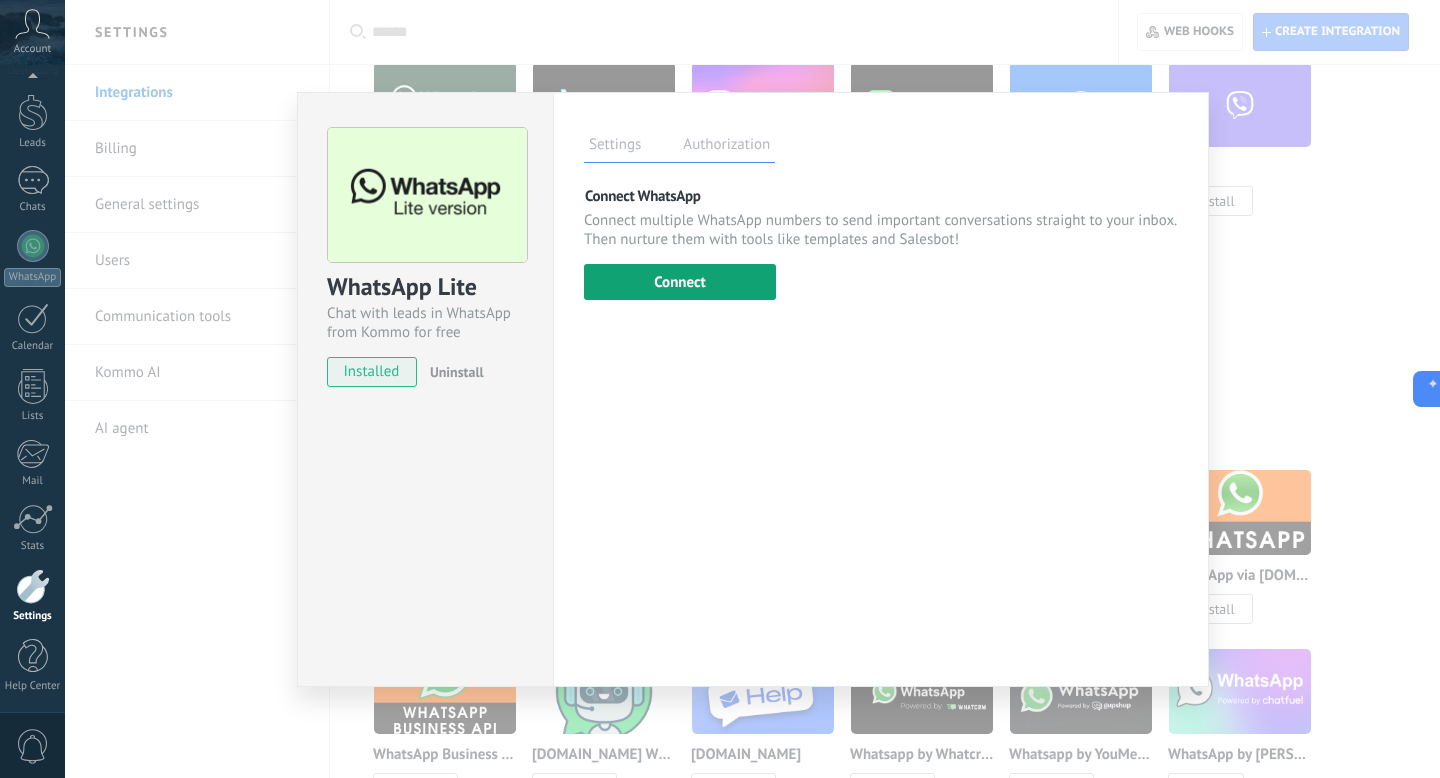 click on "Connect" at bounding box center (680, 282) 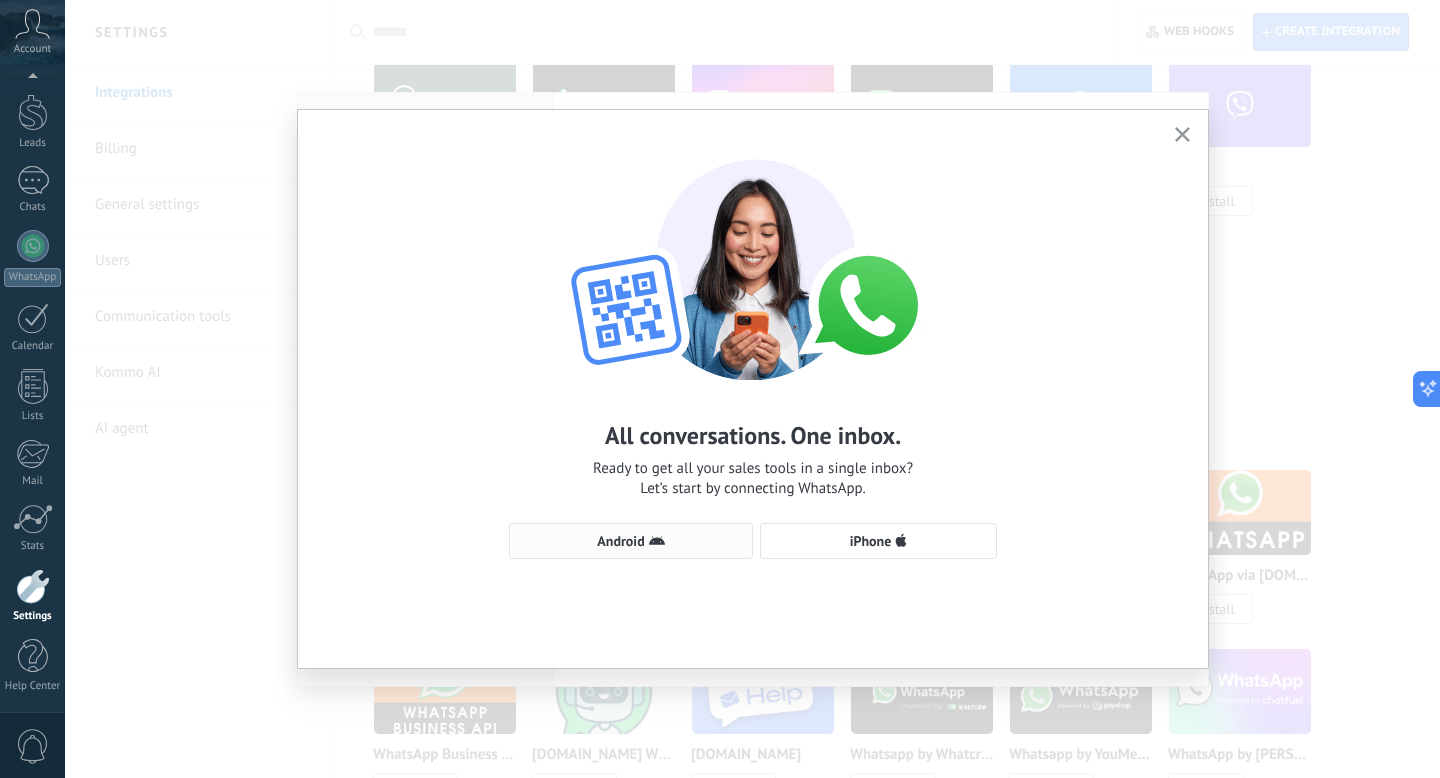 click on "Android" at bounding box center [620, 541] 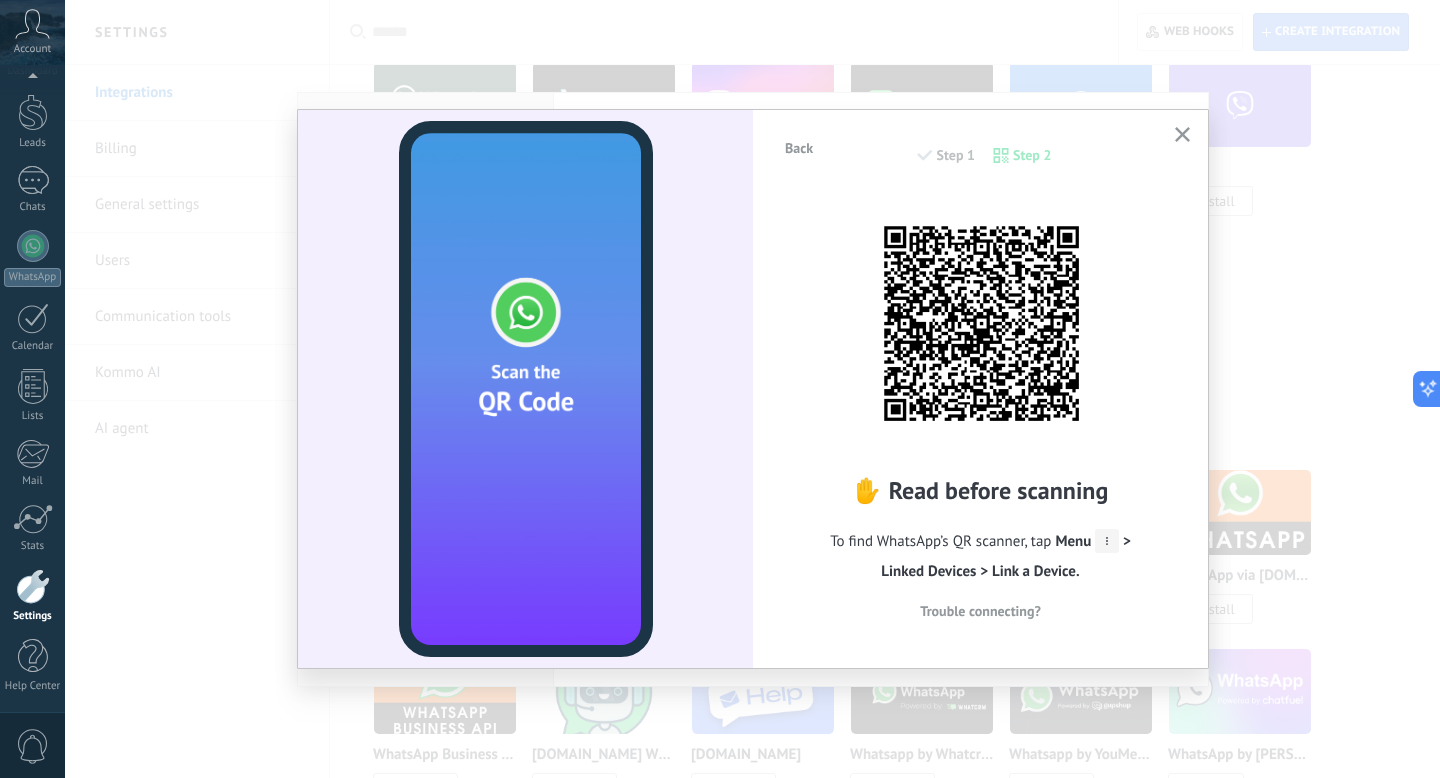 click 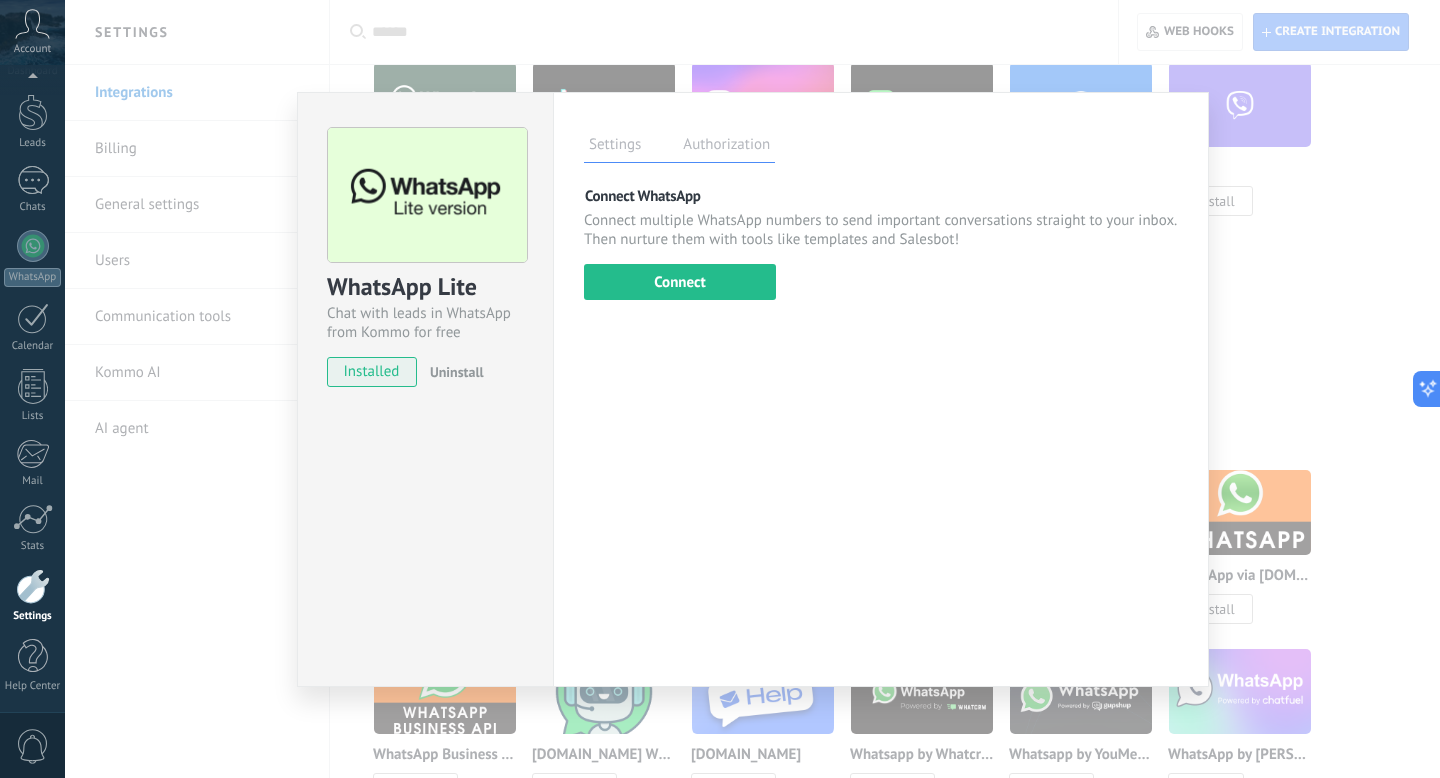 click on "WhatsApp Lite Chat with leads in WhatsApp from Kommo for free installed Uninstall Settings Authorization This tab logs the users who have granted integration access to this account. If you want to to remove a user's ability to send requests to the account on behalf of this integration, you can revoke access. If access is revoked from all users, the integration will stop working. This app is installed, but no one has given it access yet. More than 2 billion people actively use WhatsApp to connect with friends, family and businesses. This integration adds the most popular messenger to your communication arsenal: automatically capture leads from incoming chat messages, share chat access with your whole team and power it all up with [PERSON_NAME]’s built-in tools like the engagement button and Salesbot. more _:  Save Connect WhatsApp Connect multiple WhatsApp numbers to send important conversations straight to your inbox. Then nurture them with tools like templates and Salesbot! Connect" at bounding box center [752, 389] 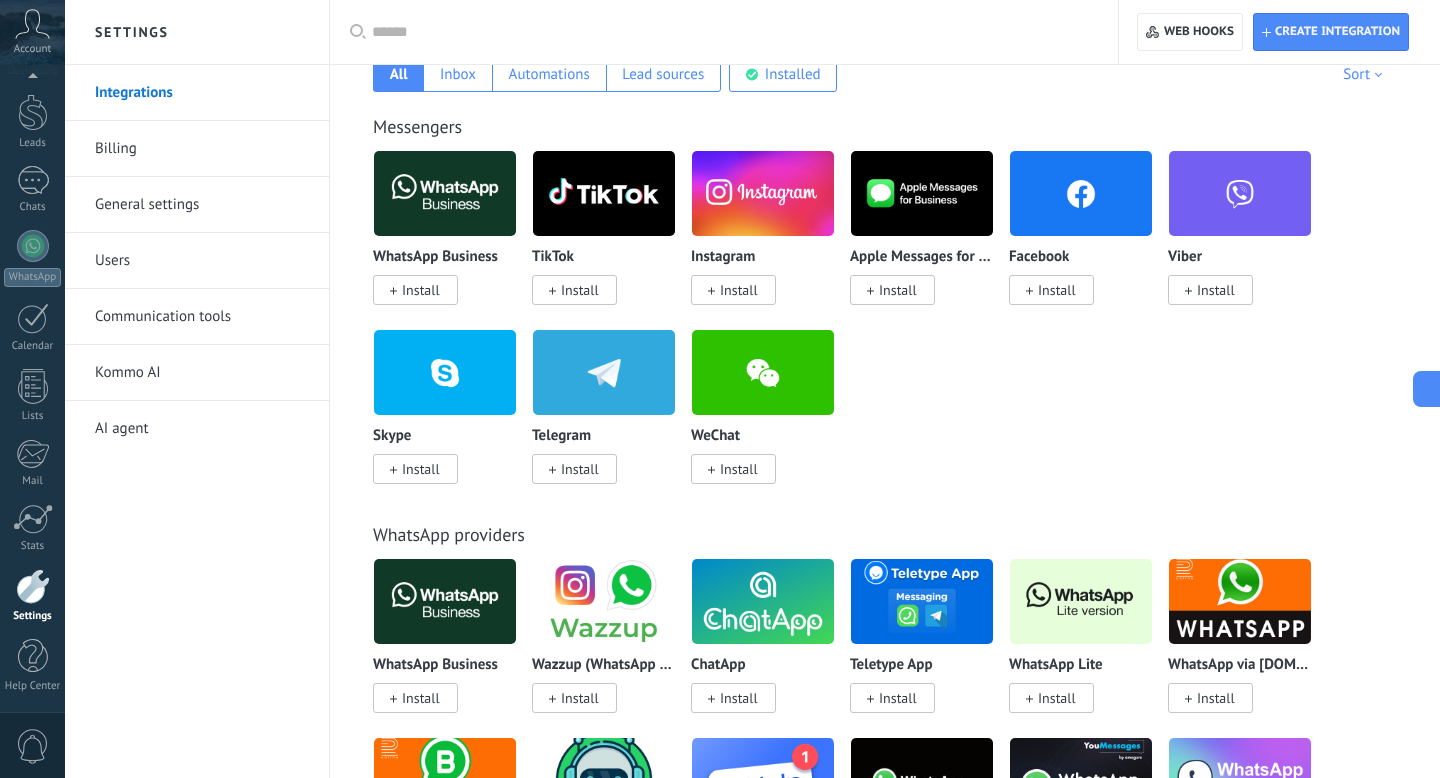 scroll, scrollTop: 341, scrollLeft: 0, axis: vertical 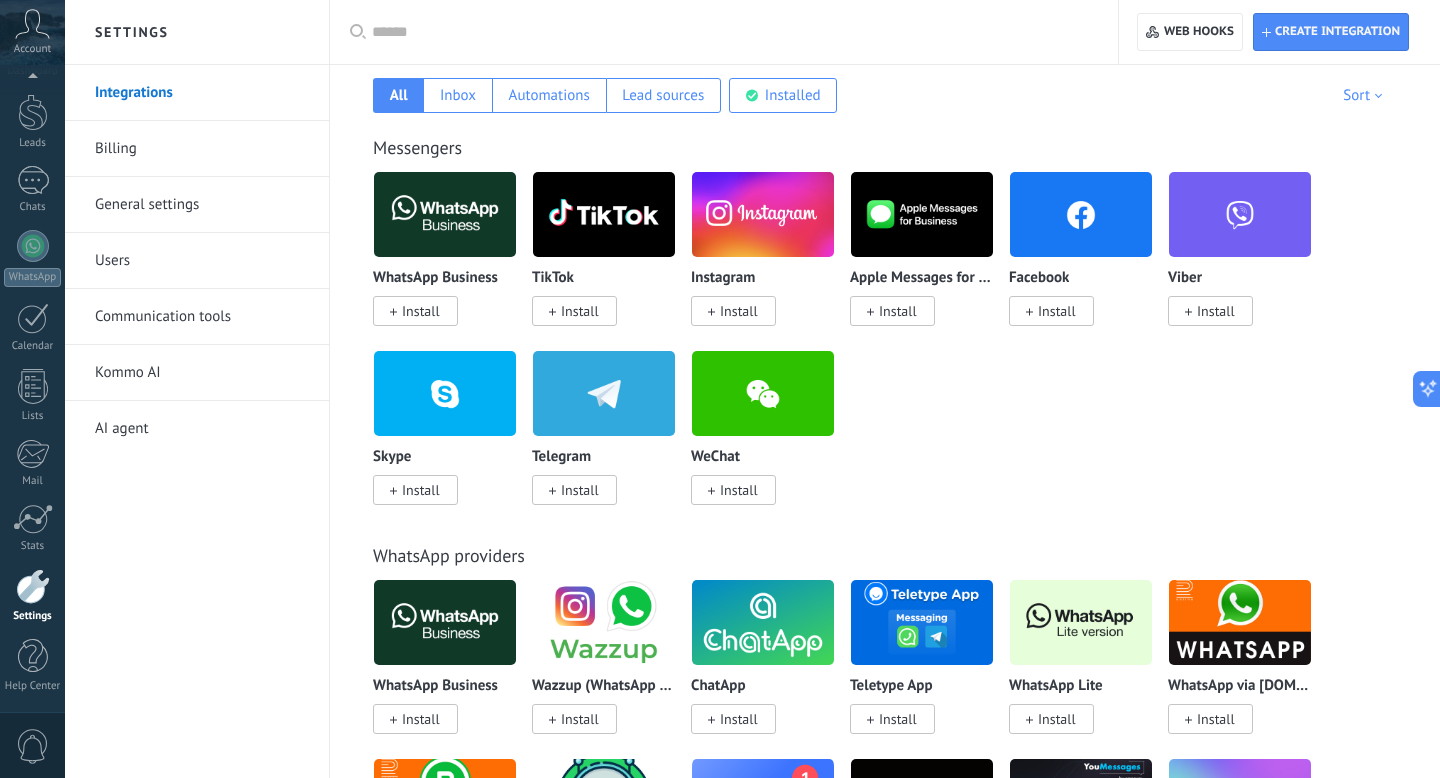click on "Install" at bounding box center [1057, 311] 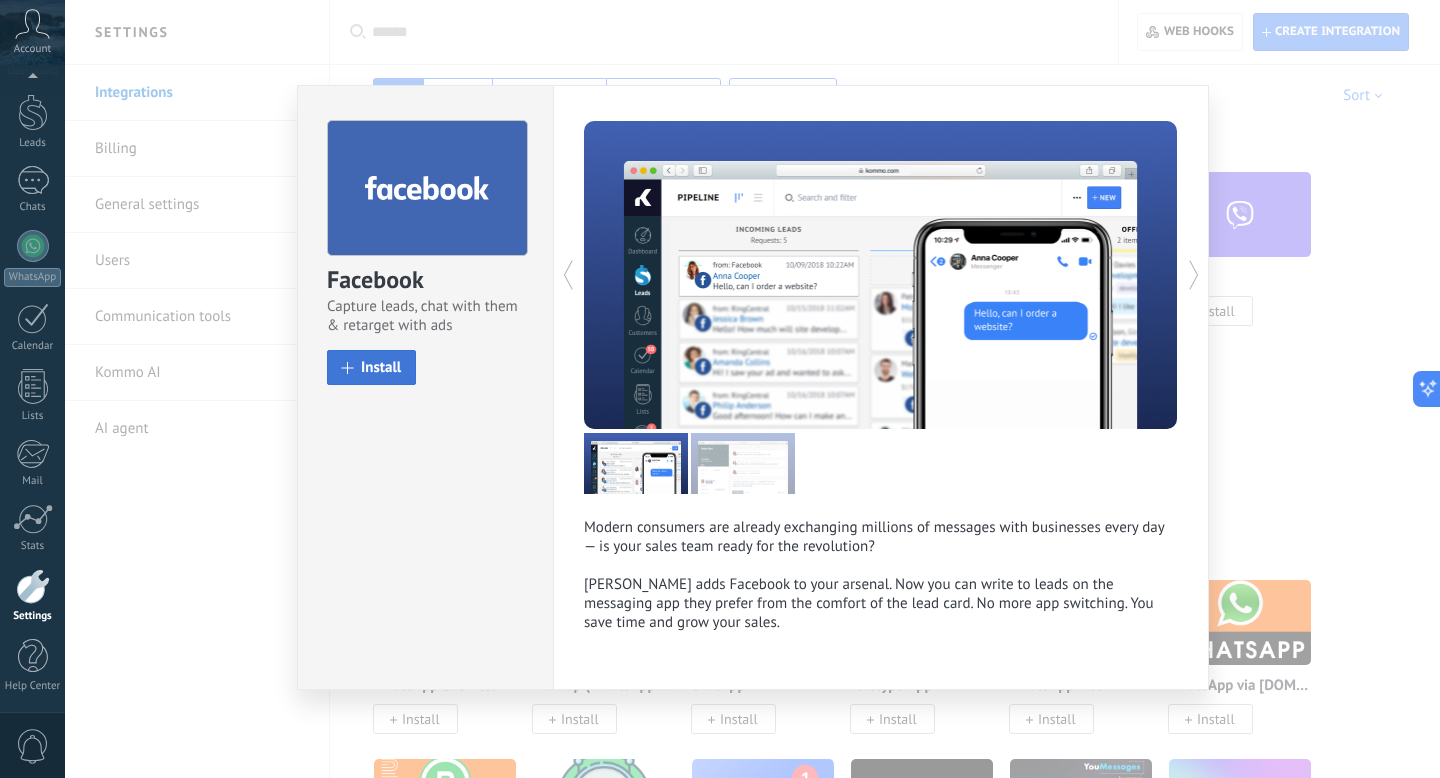 click on "Install" at bounding box center [371, 367] 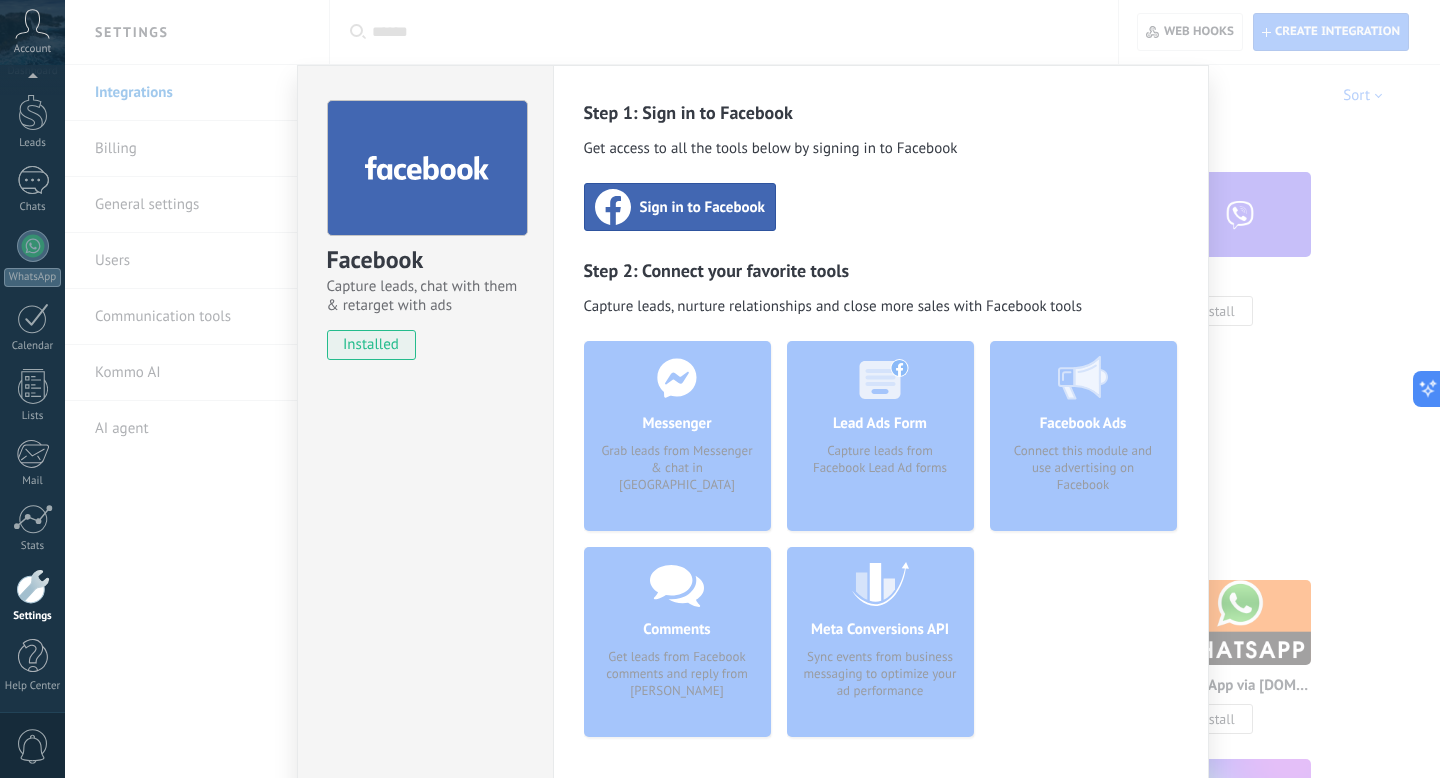 click on "Sign in to Facebook" at bounding box center (680, 207) 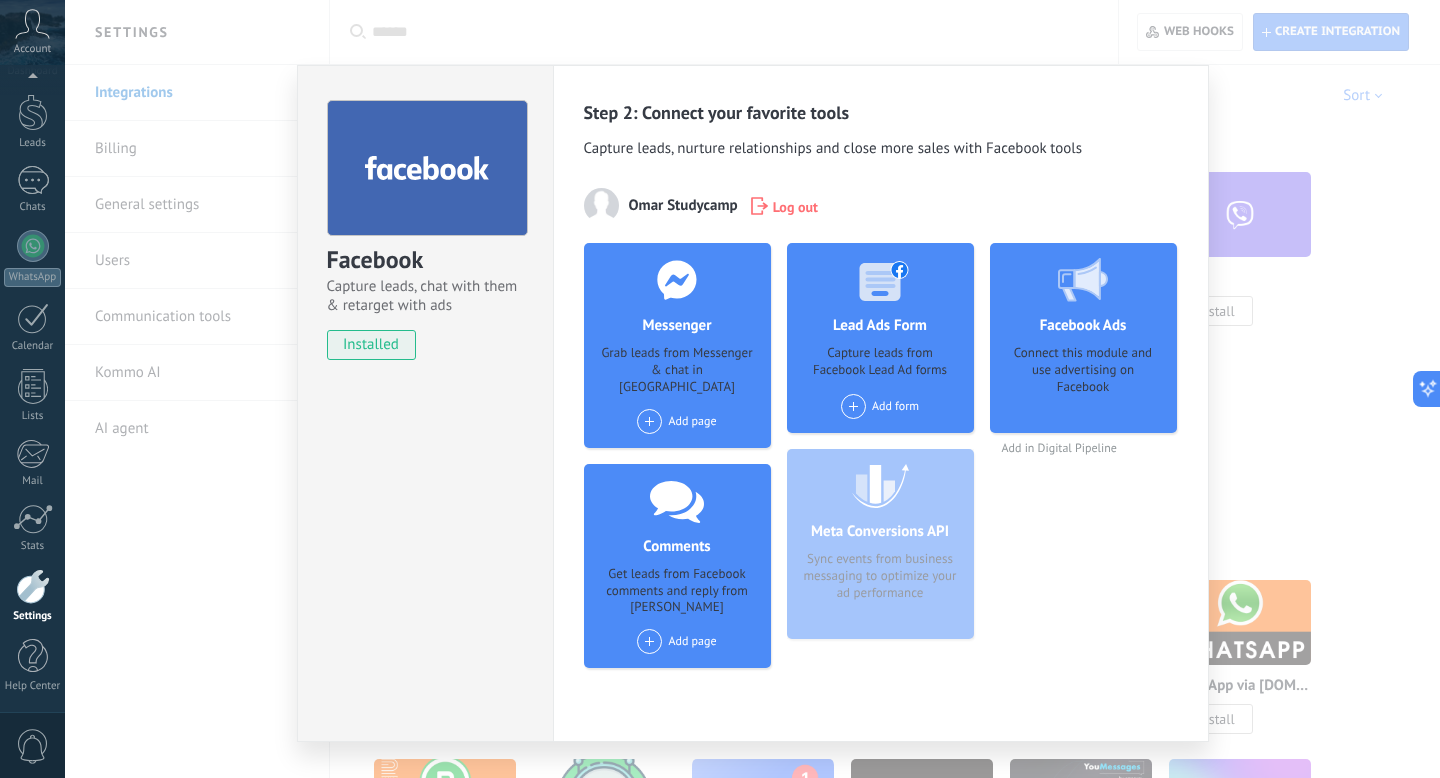 click on "Facebook Capture leads, chat with them & retarget with ads installed Uninstall Step 2: Connect your favorite tools Capture leads, nurture relationships and close more sales with Facebook tools Omar Studycamp Log out Messenger Grab leads from Messenger & chat in Kommo Add page Comments Get leads from Facebook comments and reply from Kommo Add page Lead Ads Form Capture leads from Facebook Lead Ad forms Add form Meta Conversions API Sync events from business messaging to optimize your ad performance Facebook Ads Connect this module and use  advertising on Facebook Add in Digital Pipeline more" at bounding box center [752, 389] 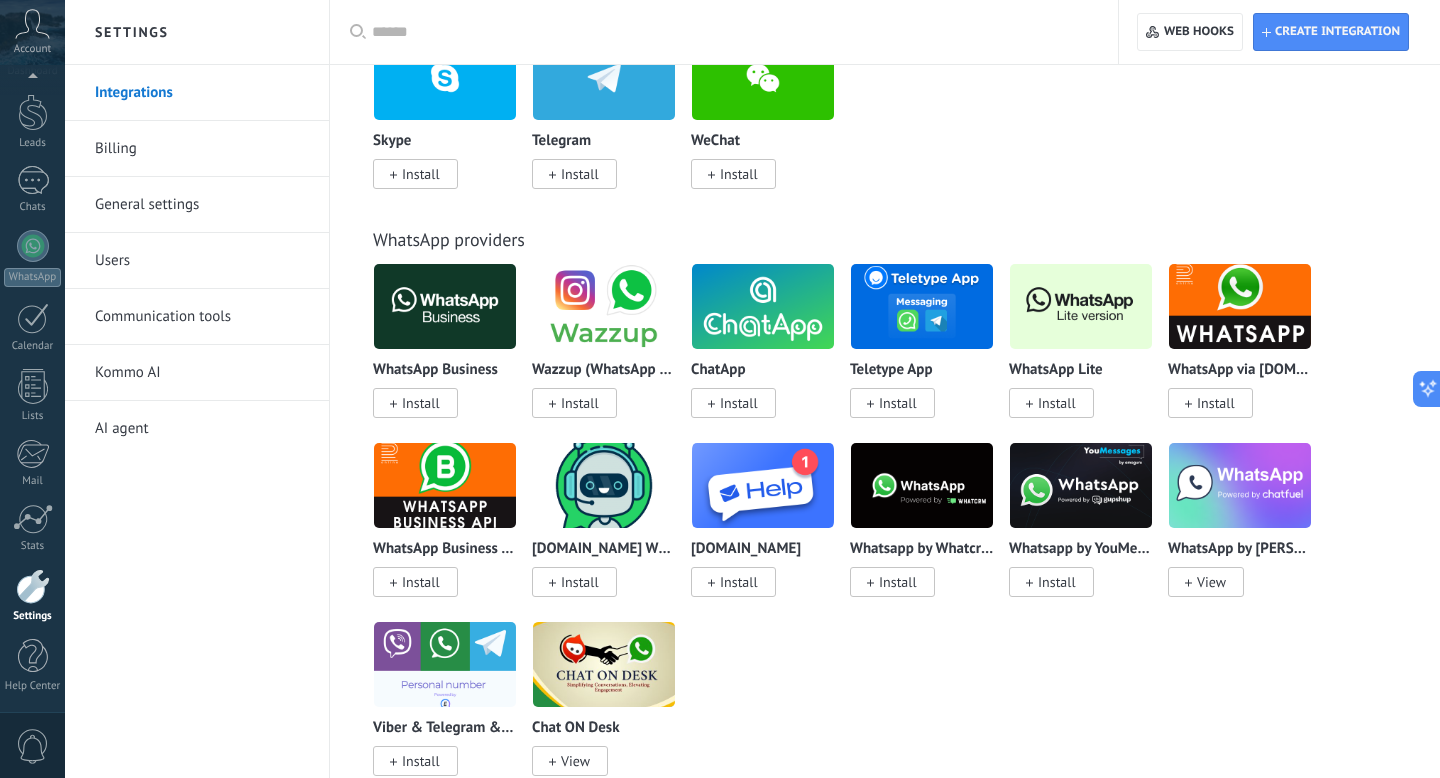 scroll, scrollTop: 658, scrollLeft: 0, axis: vertical 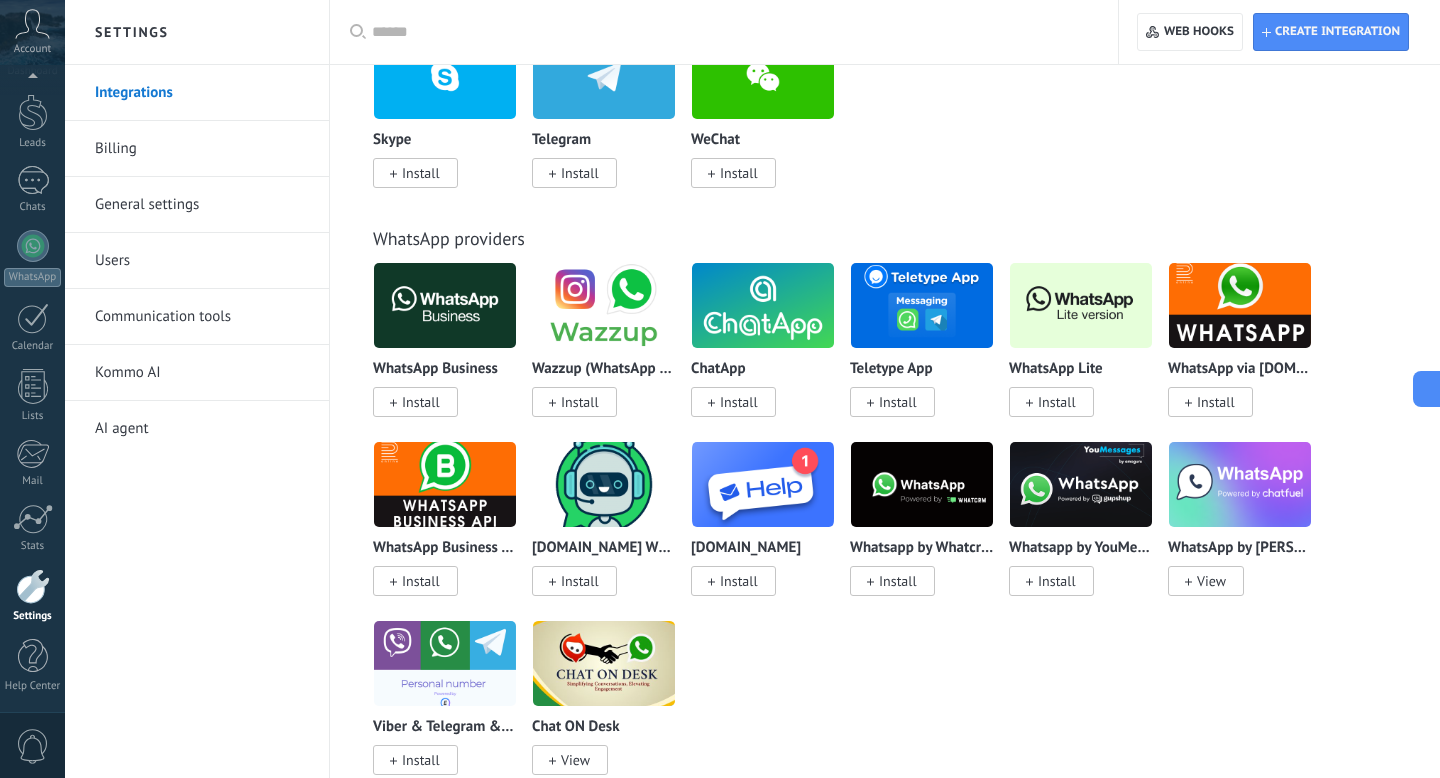 click at bounding box center (1081, 305) 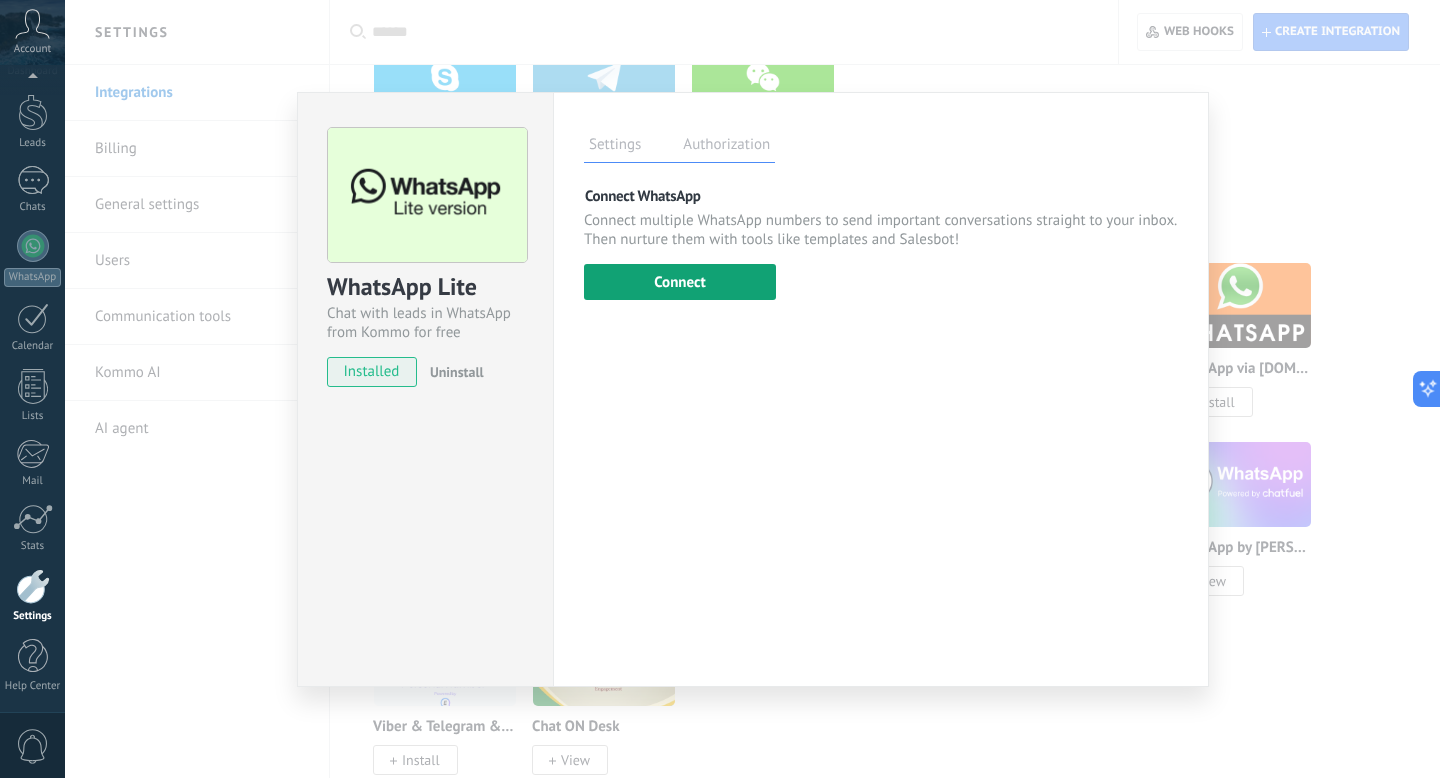 click on "Connect" at bounding box center [680, 282] 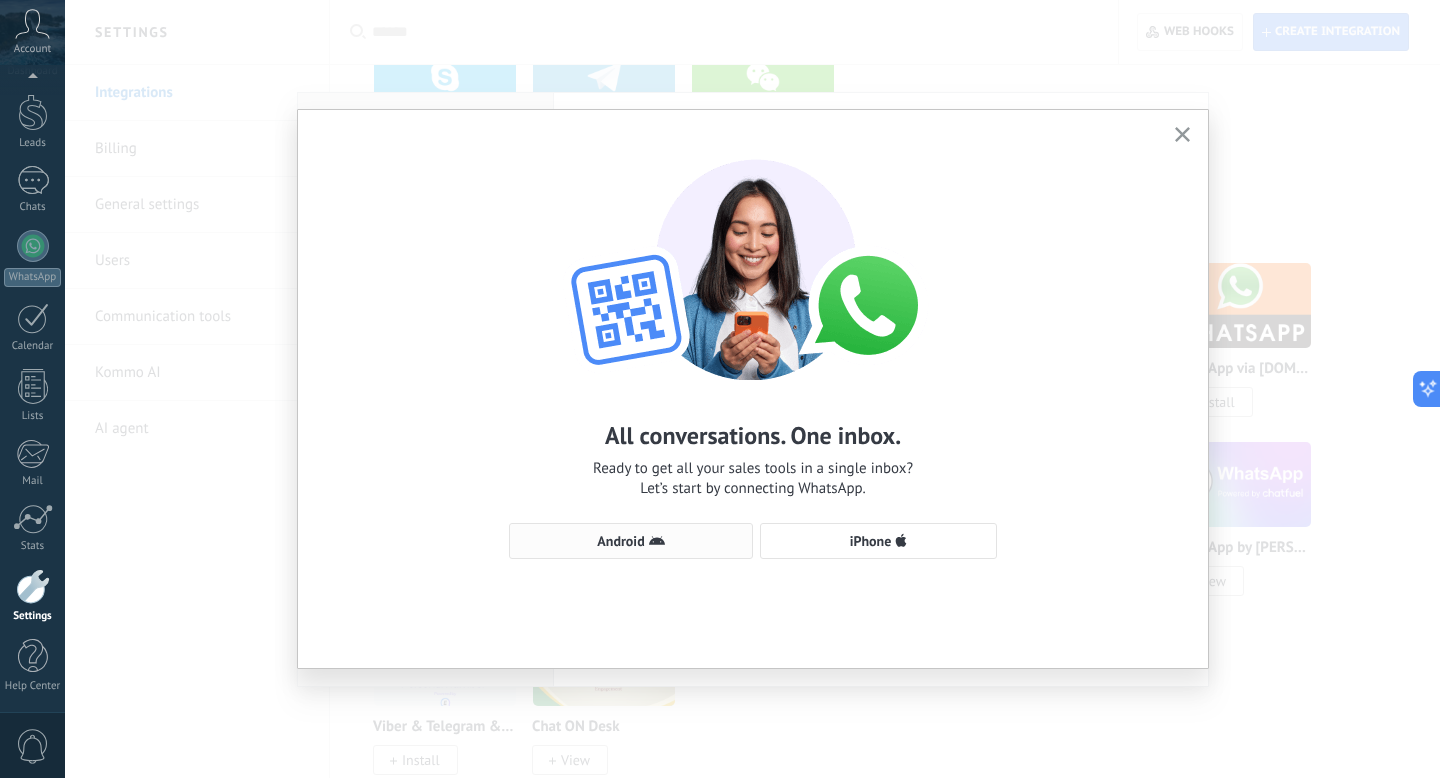 click on "Android" at bounding box center [631, 541] 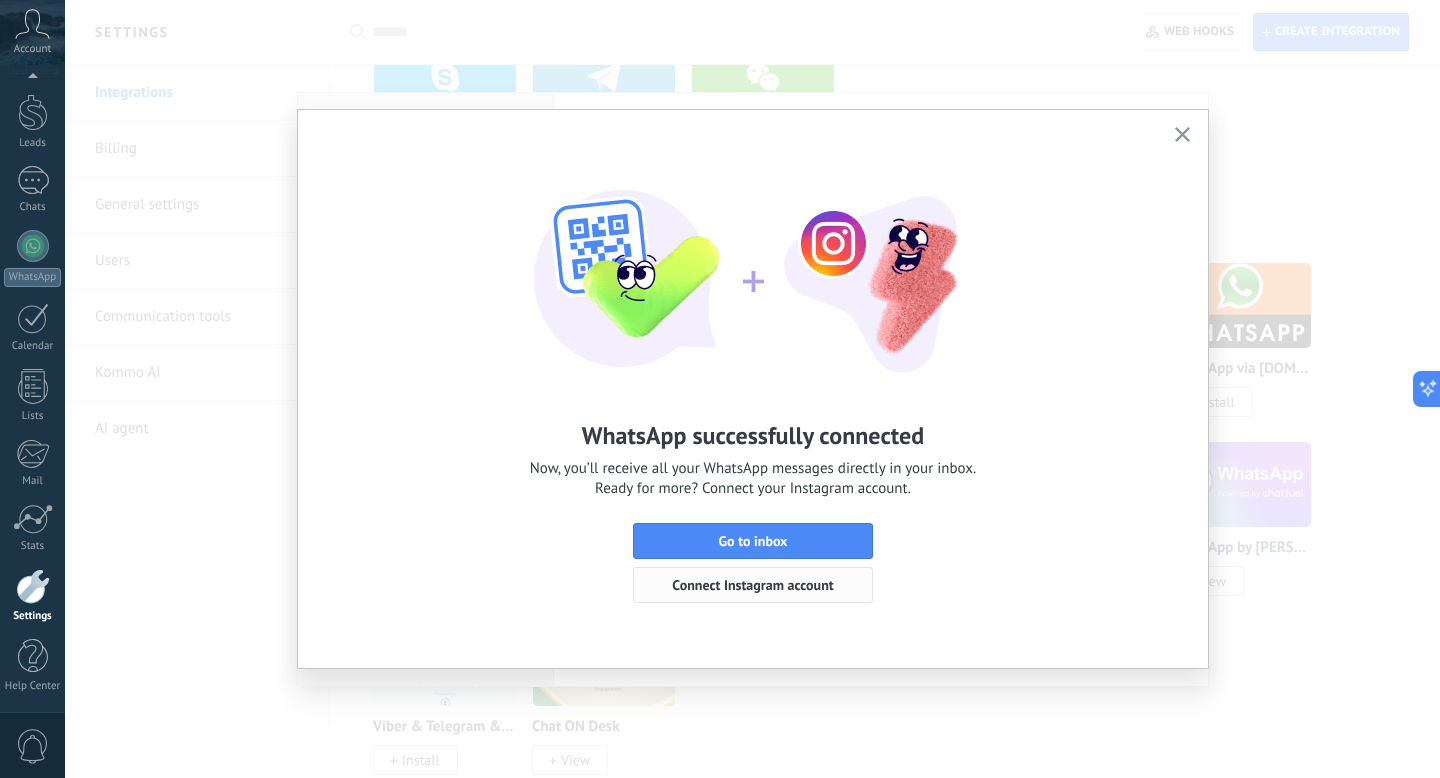 click on "Connect Instagram account" at bounding box center [753, 585] 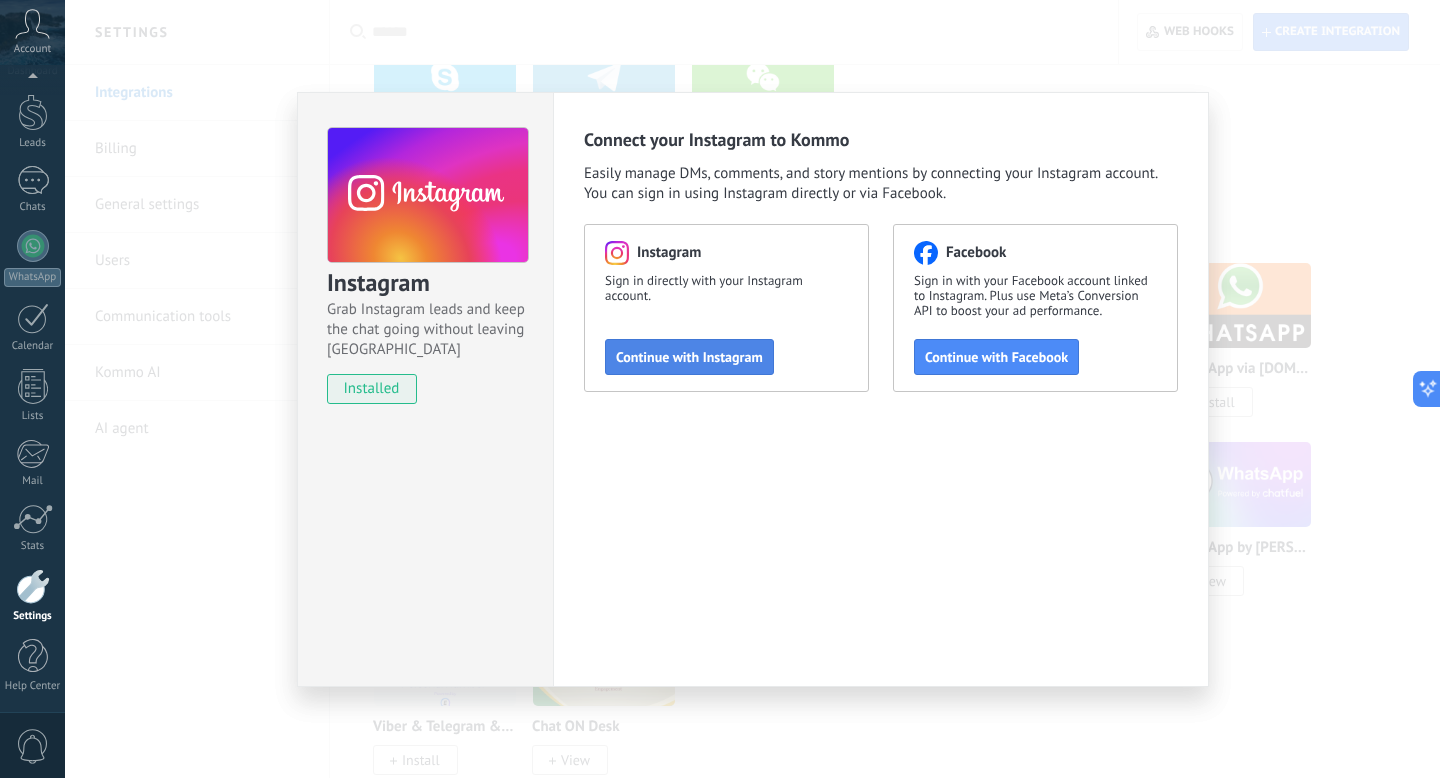 click on "Continue with Instagram" at bounding box center (689, 357) 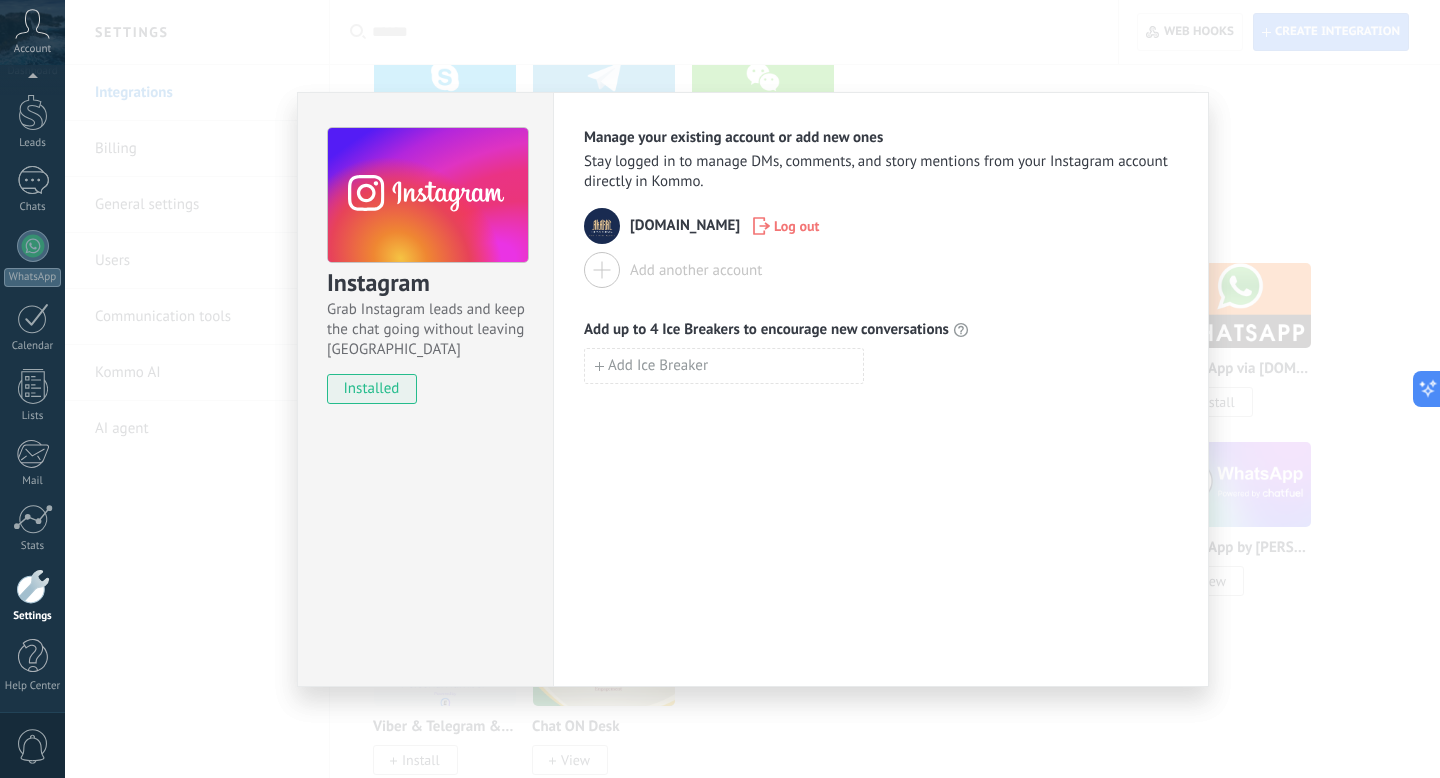 click on "Manage your existing account or add new ones Stay logged in to manage DMs, comments, and story mentions from your Instagram account directly in Kommo. [DOMAIN_NAME] Log out Add another account Add up to 4 Ice Breakers to encourage new conversations Add Ice Breaker" at bounding box center (881, 389) 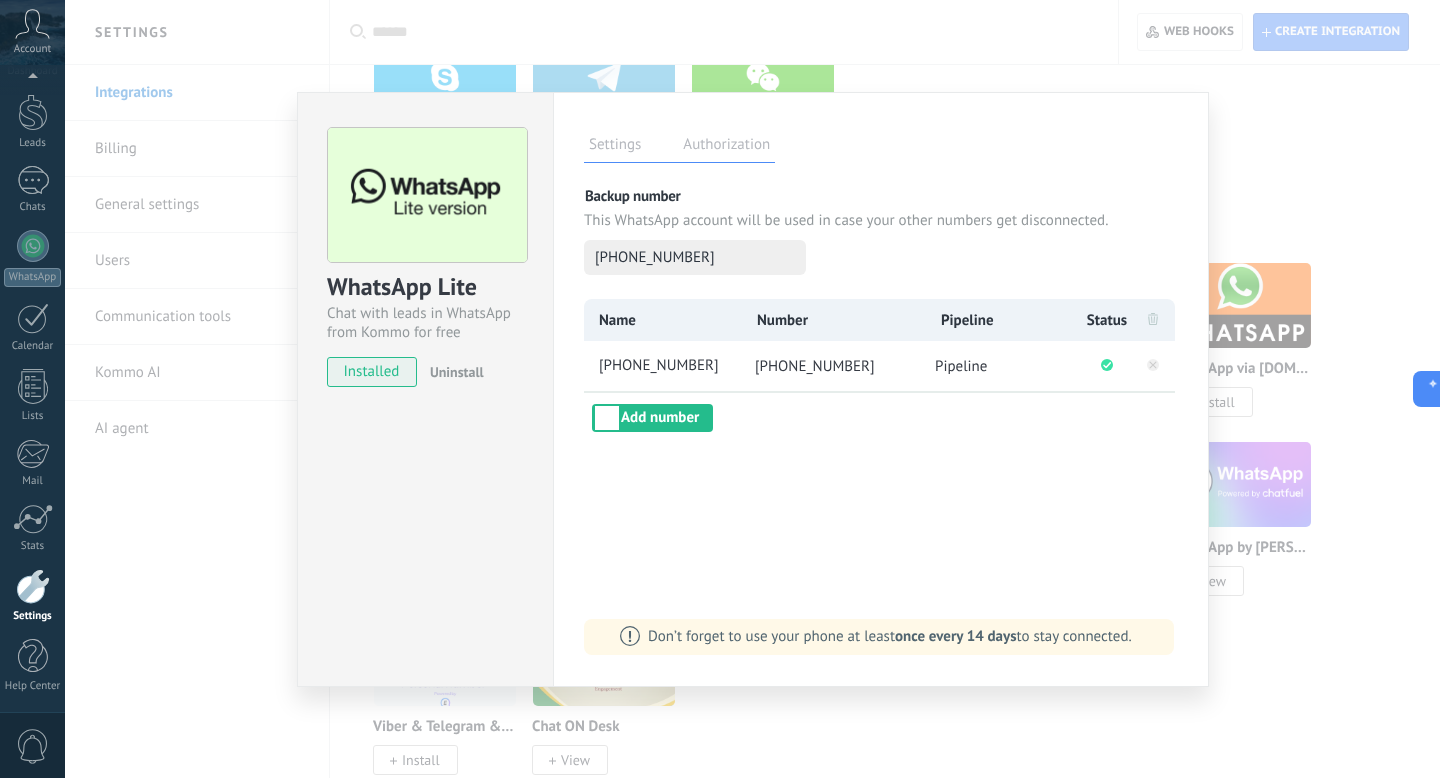click on "WhatsApp Lite Chat with leads in WhatsApp from Kommo for free installed Uninstall Settings Authorization This tab logs the users who have granted integration access to this account. If you want to to remove a user's ability to send requests to the account on behalf of this integration, you can revoke access. If access is revoked from all users, the integration will stop working. This app is installed, but no one has given it access yet. More than 2 billion people actively use WhatsApp to connect with friends, family and businesses. This integration adds the most popular messenger to your communication arsenal: automatically capture leads from incoming chat messages, share chat access with your whole team and power it all up with [PERSON_NAME]’s built-in tools like the engagement button and Salesbot. more _:  Save Backup number This WhatsApp account will be used in case your other numbers get disconnected.   [PHONE_NUMBER] Name Number Pipeline Status [PHONE_NUMBER] [PHONE_NUMBER] Pipeline Add number" at bounding box center [752, 389] 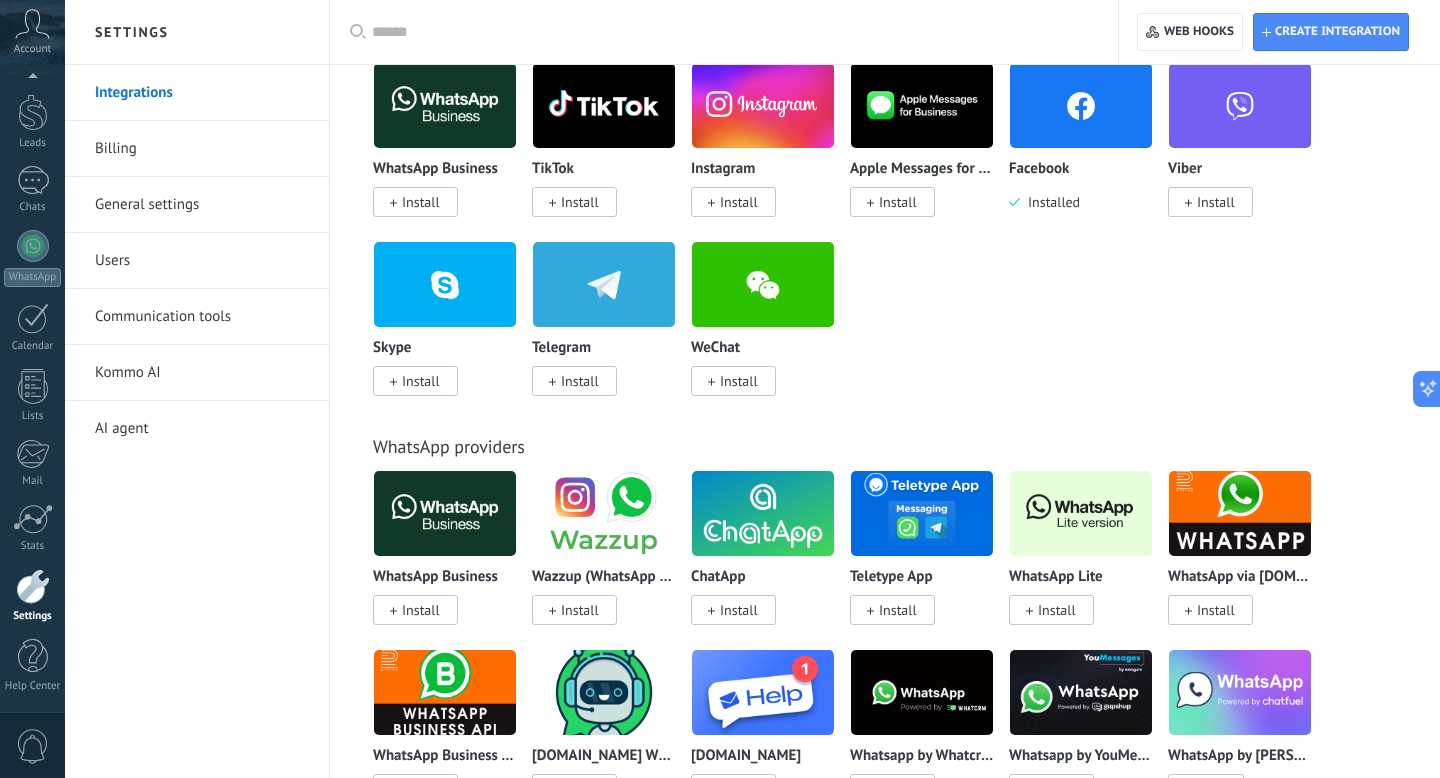 scroll, scrollTop: 0, scrollLeft: 0, axis: both 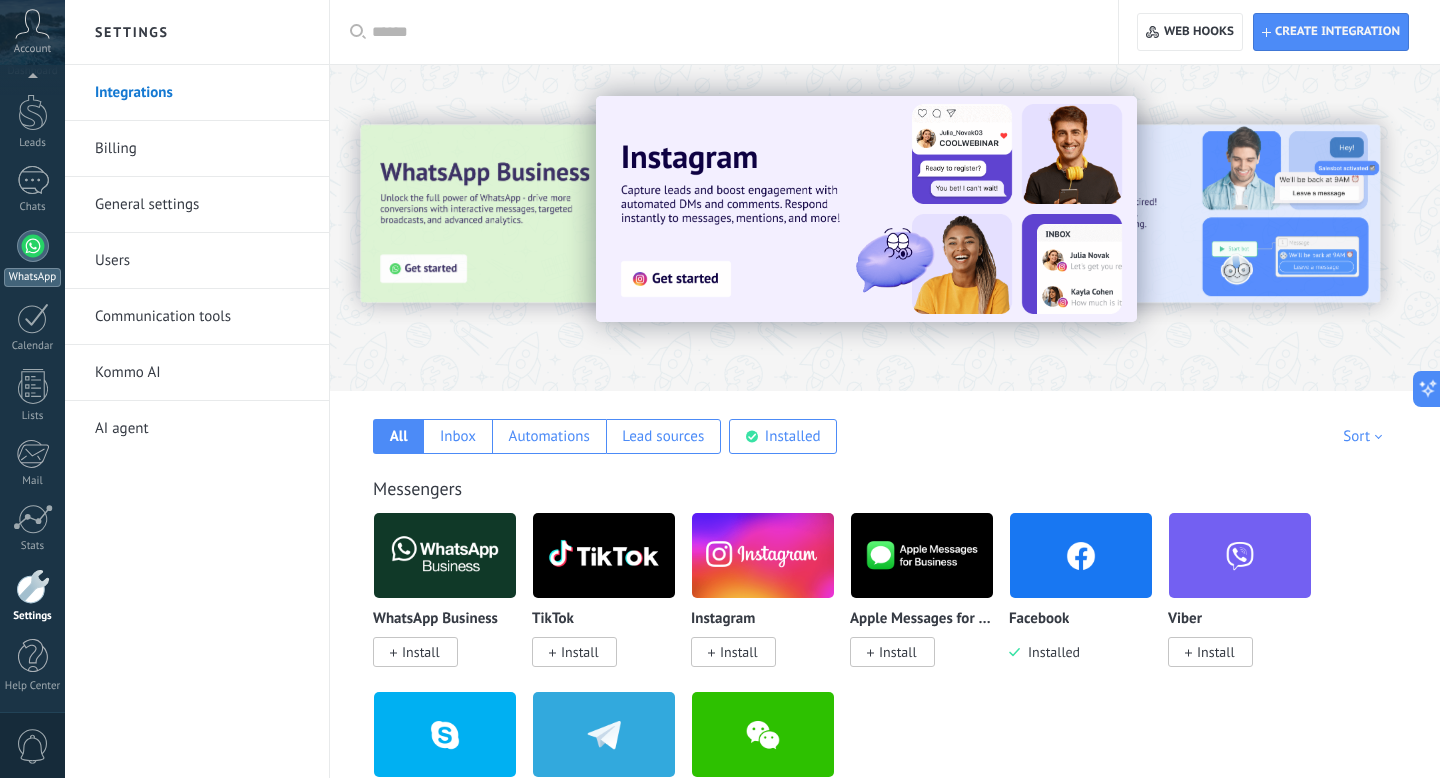 click at bounding box center [33, 246] 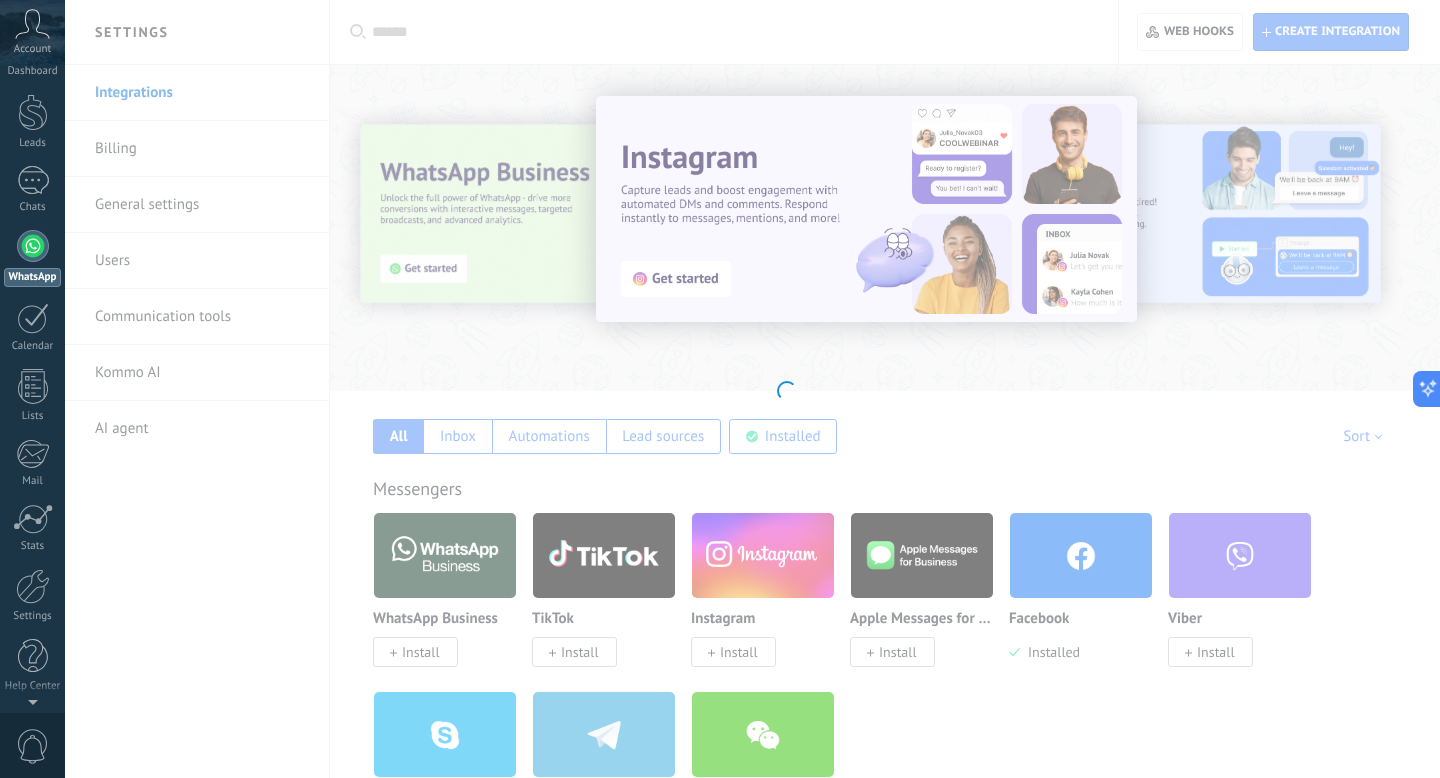 scroll, scrollTop: 0, scrollLeft: 0, axis: both 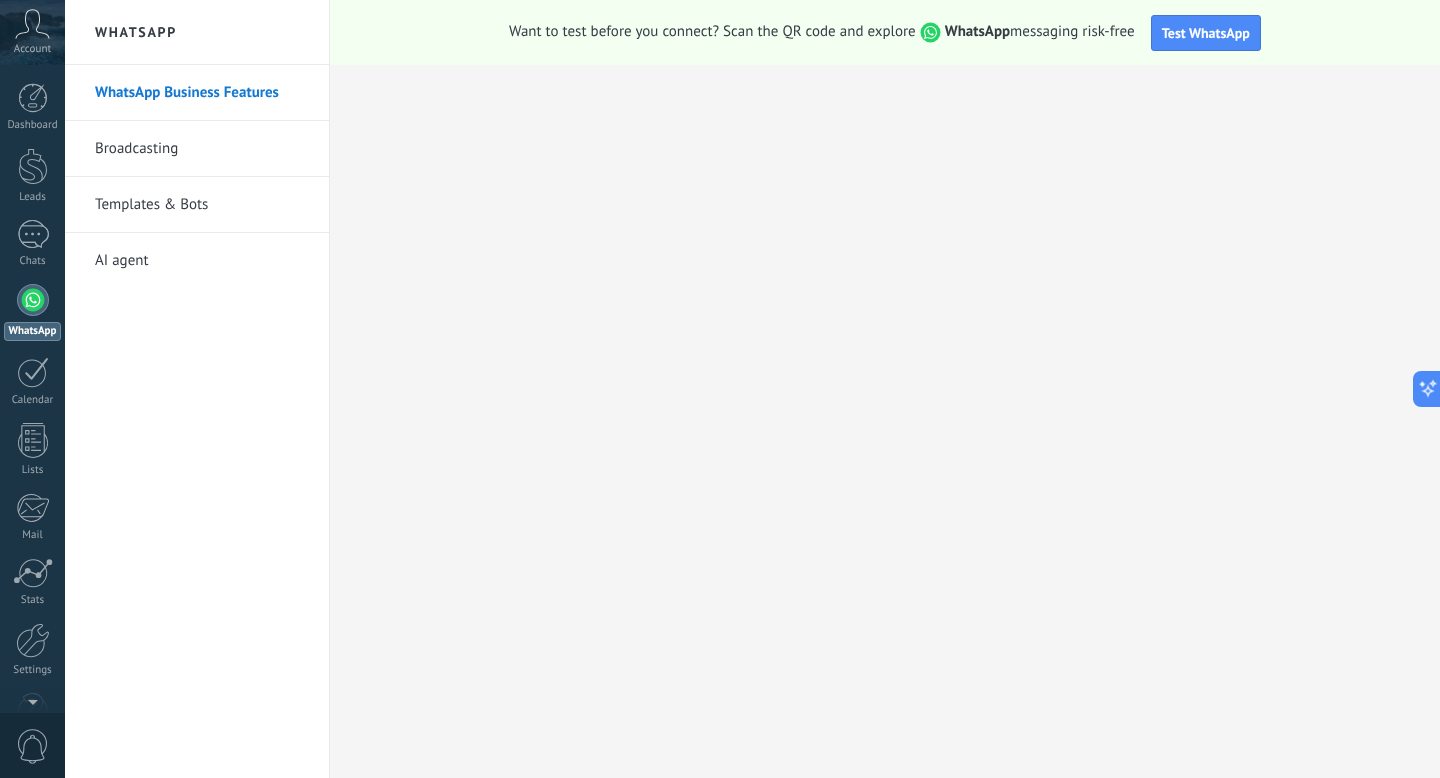 click on "WhatsApp" at bounding box center [197, 32] 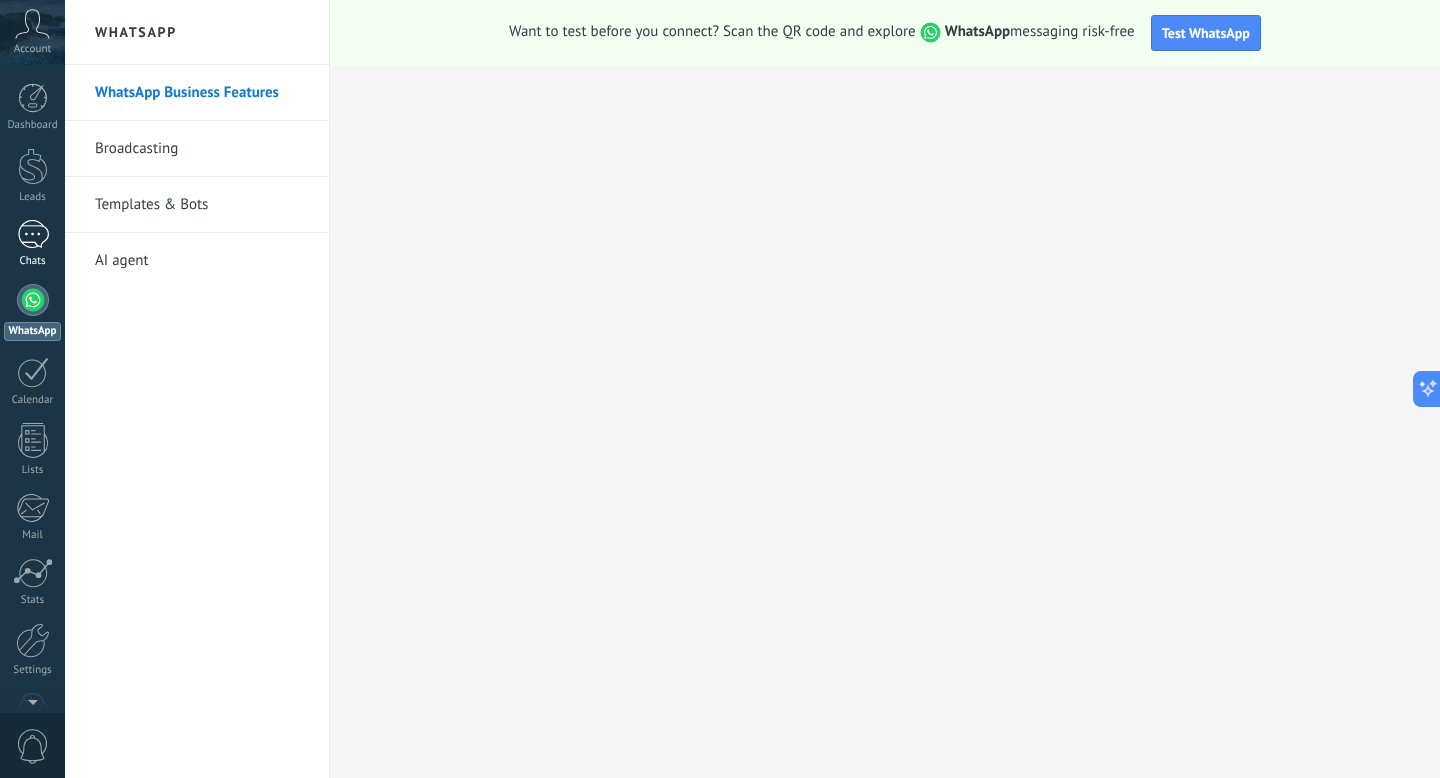 click on "Chats" at bounding box center [32, 244] 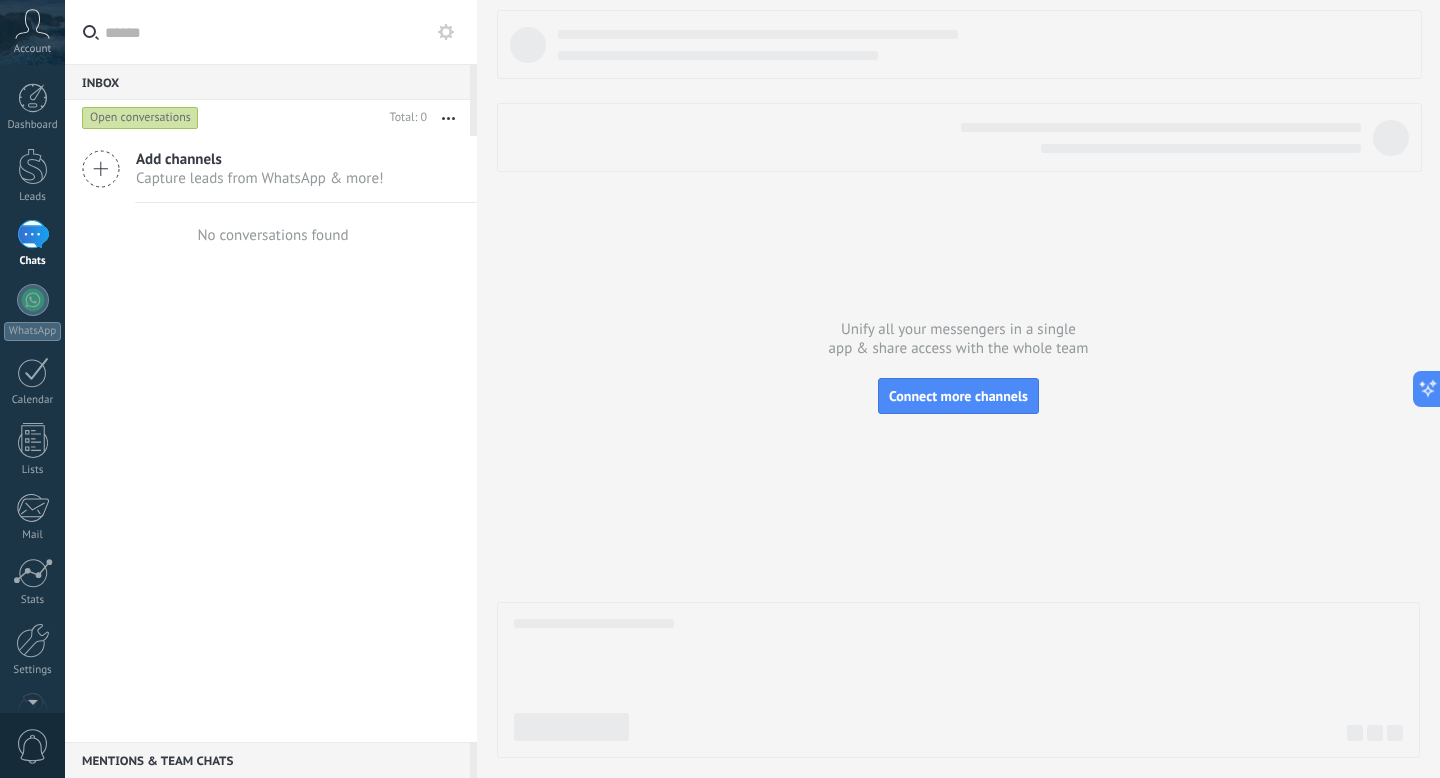 click at bounding box center (33, 234) 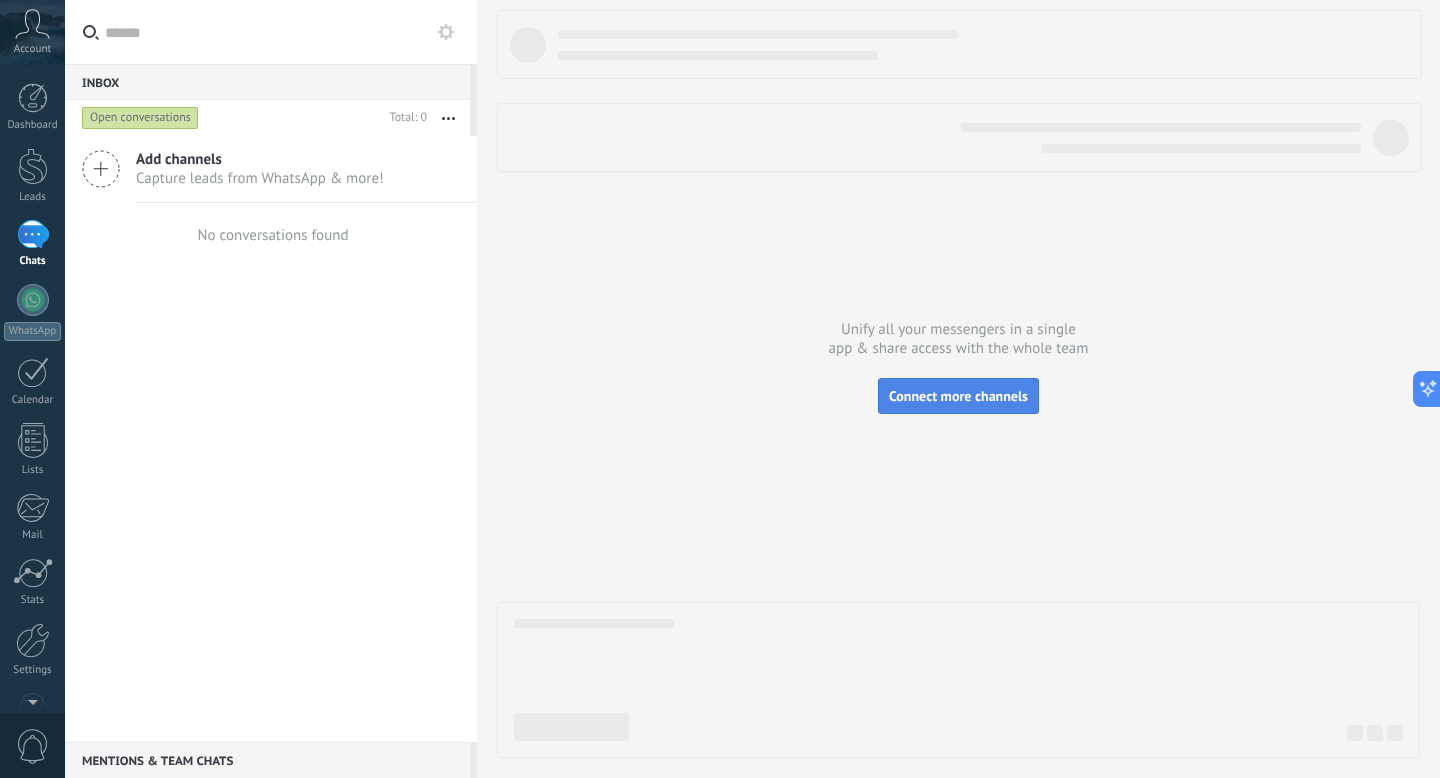 click on "Connect more channels" at bounding box center (958, 396) 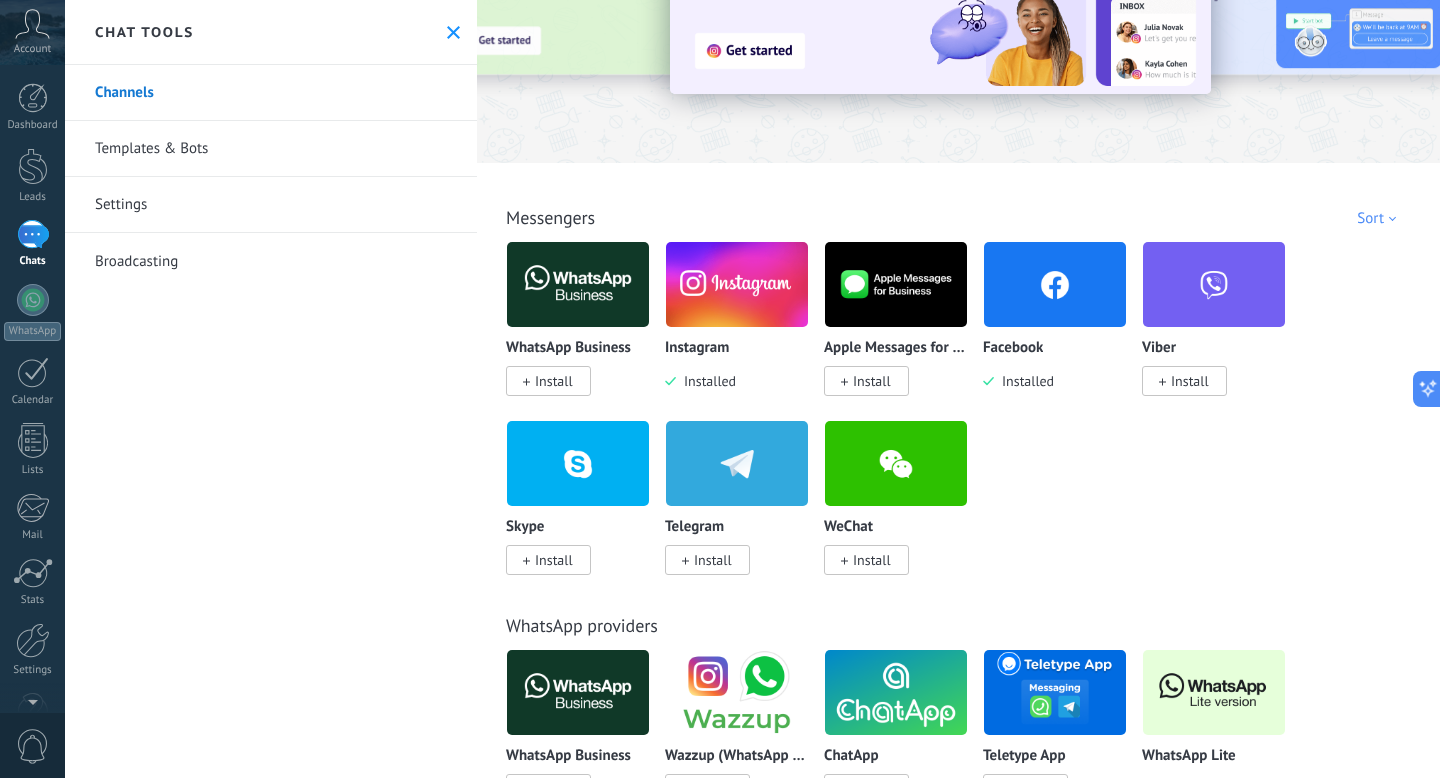 scroll, scrollTop: 184, scrollLeft: 0, axis: vertical 